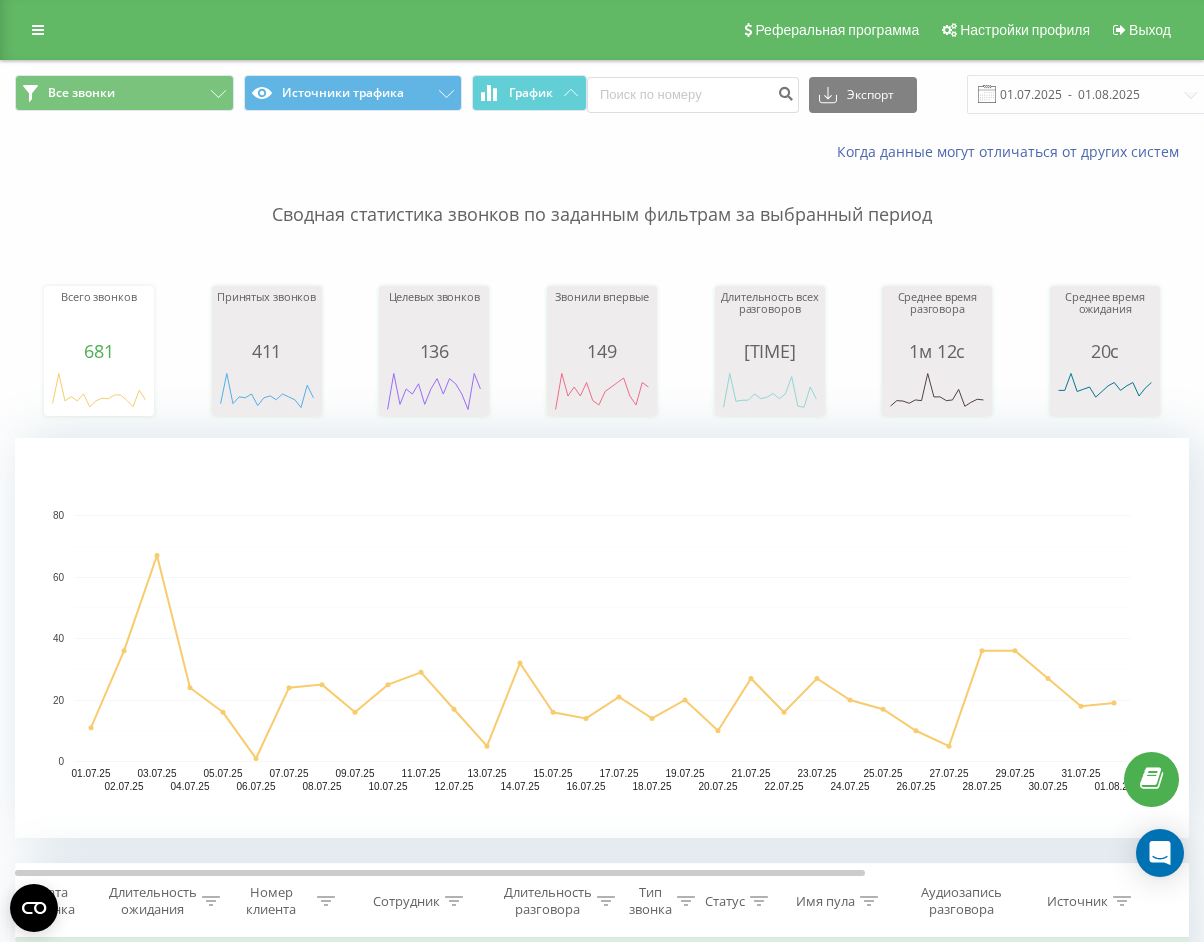 scroll, scrollTop: 0, scrollLeft: 0, axis: both 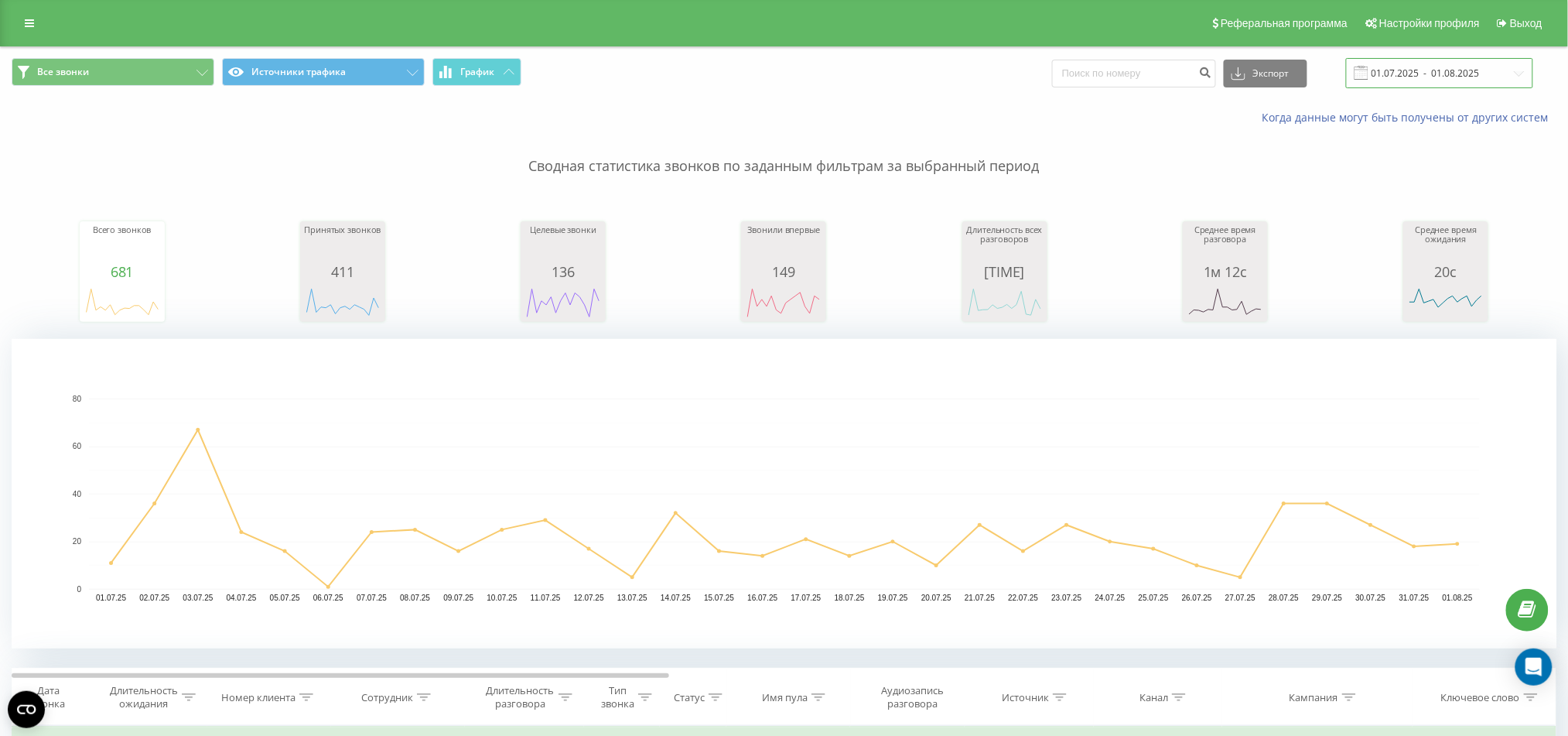 click on "01.07.2025  -  01.08.2025" at bounding box center [1440, 73] 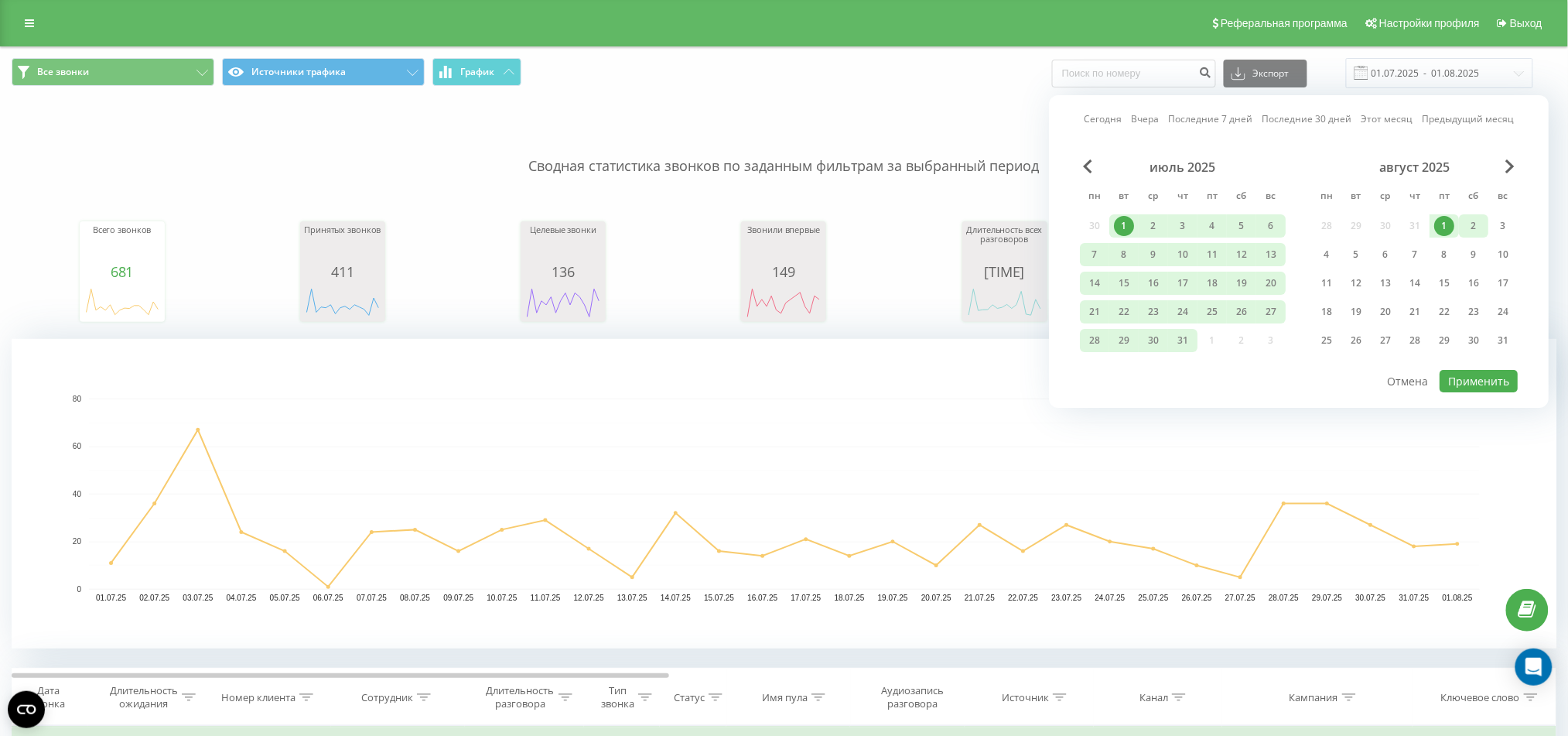 click on "2" at bounding box center (1474, 226) 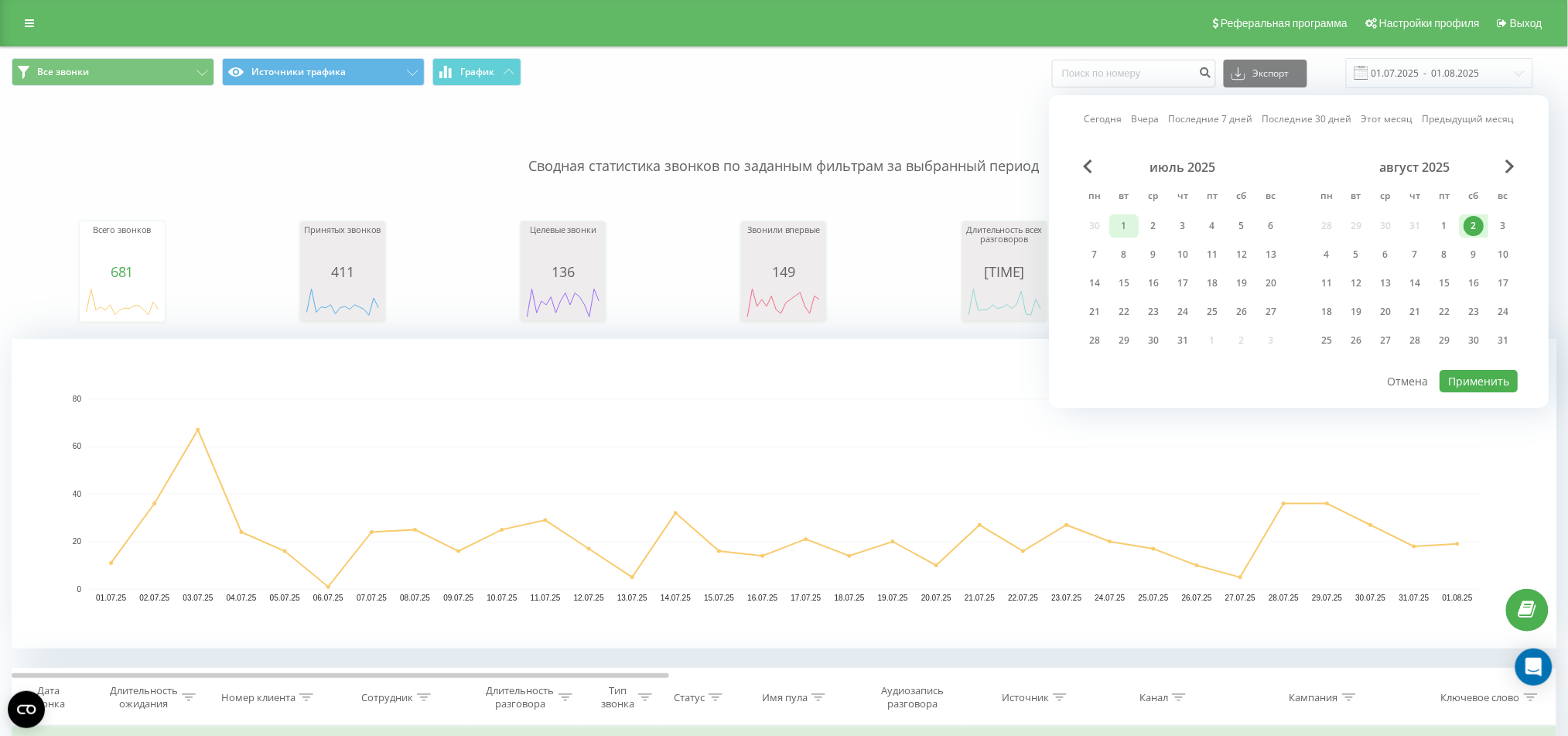 click on "1" at bounding box center [1124, 226] 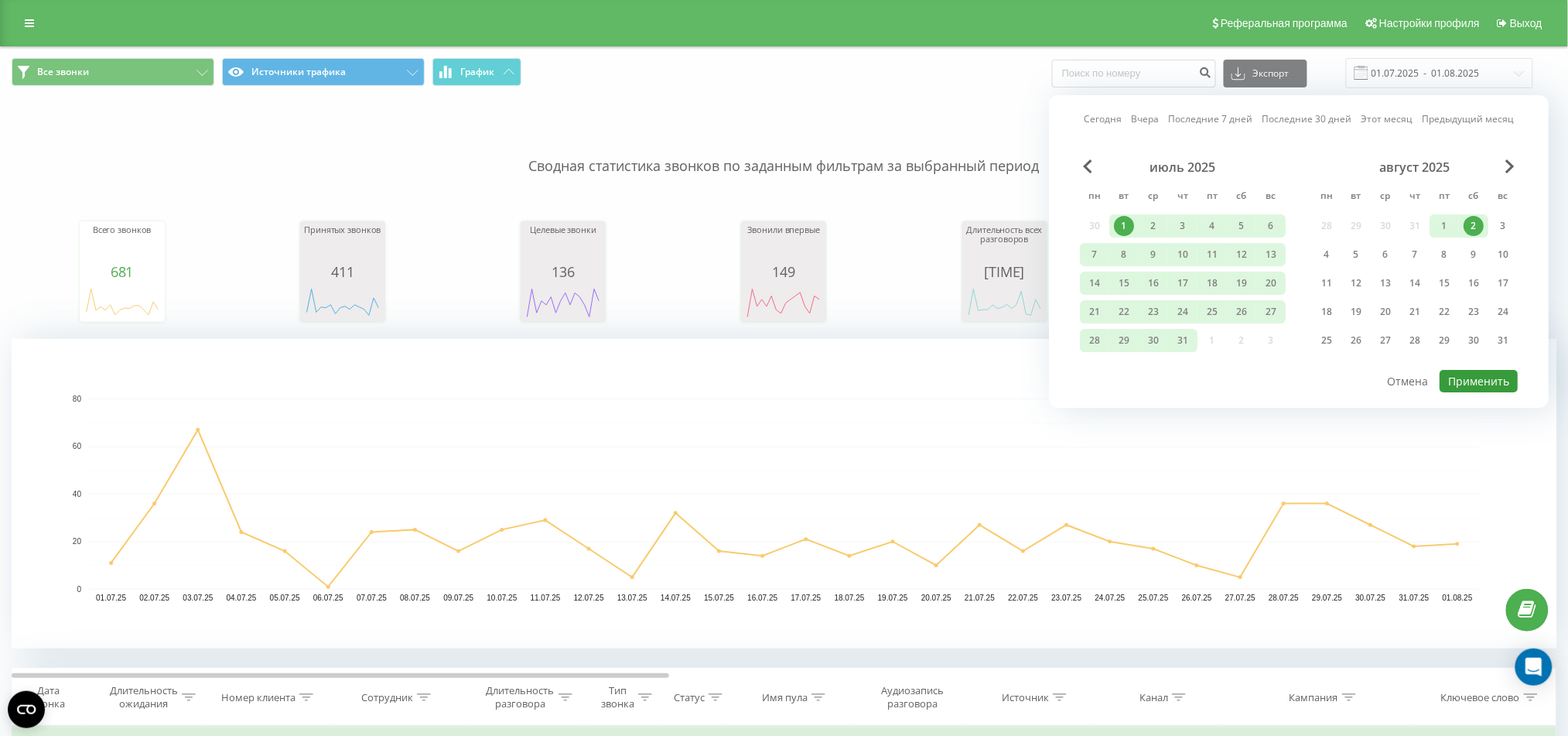 click on "Применить" at bounding box center [1478, 381] 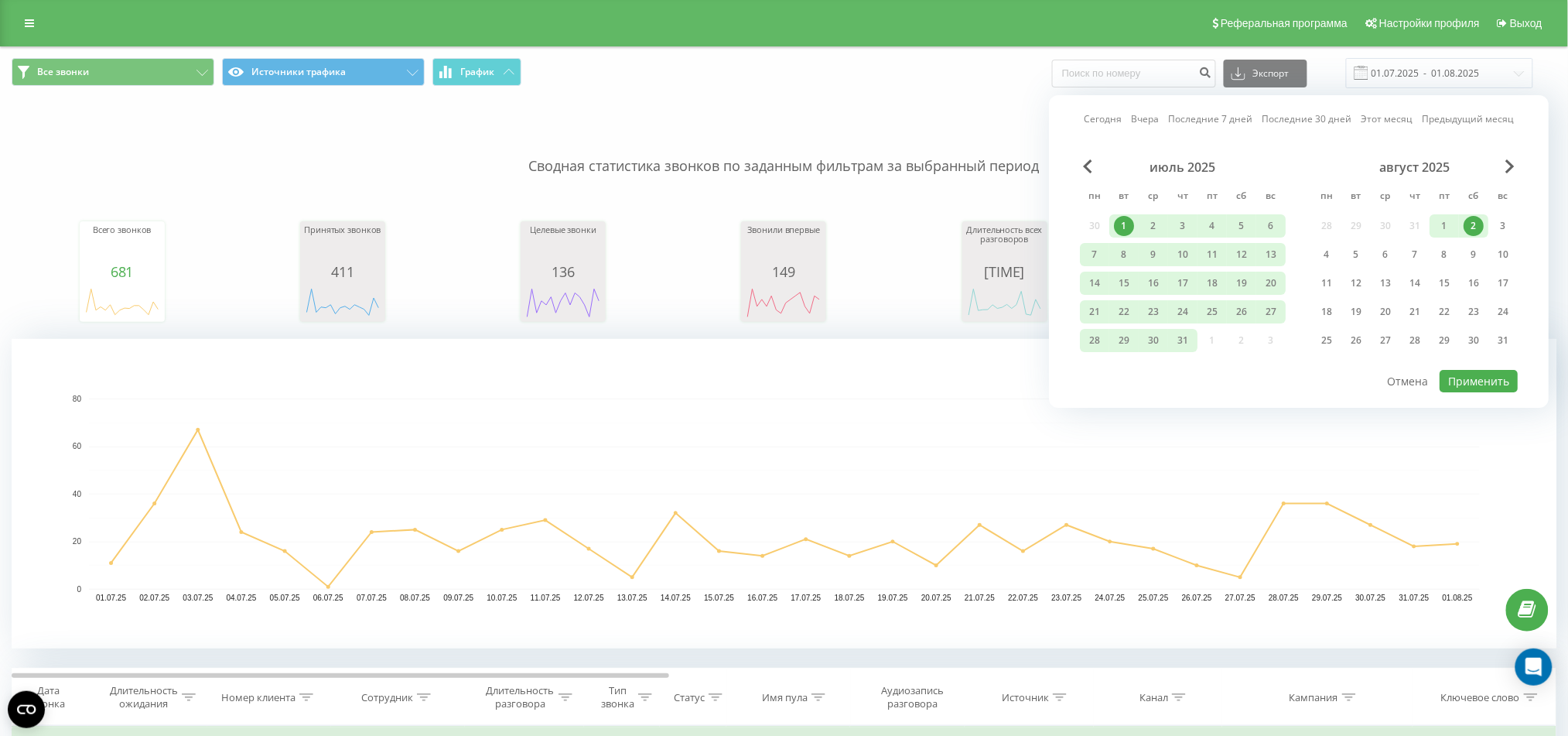 type on "01.07.2025  -  02.08.2025" 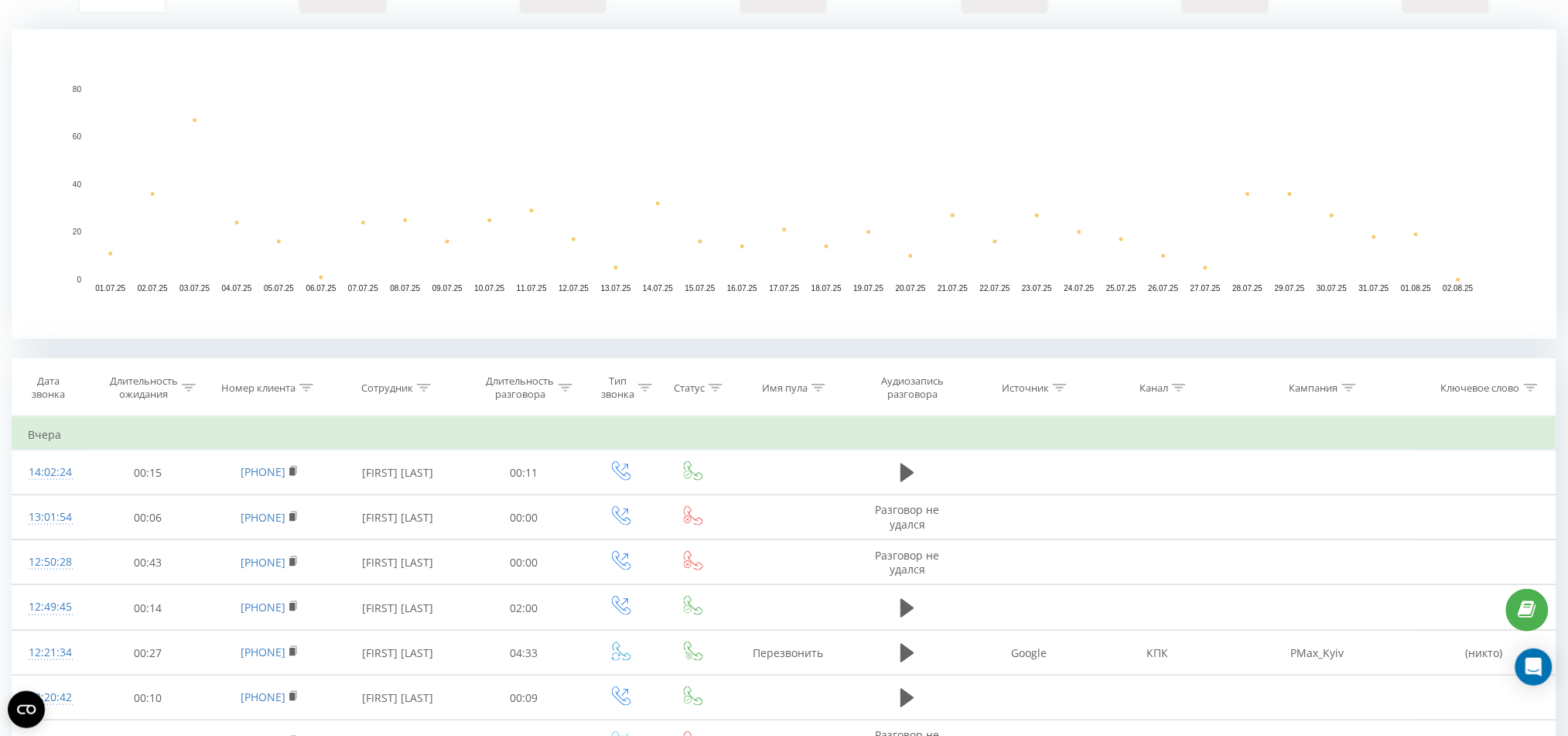 scroll, scrollTop: 0, scrollLeft: 0, axis: both 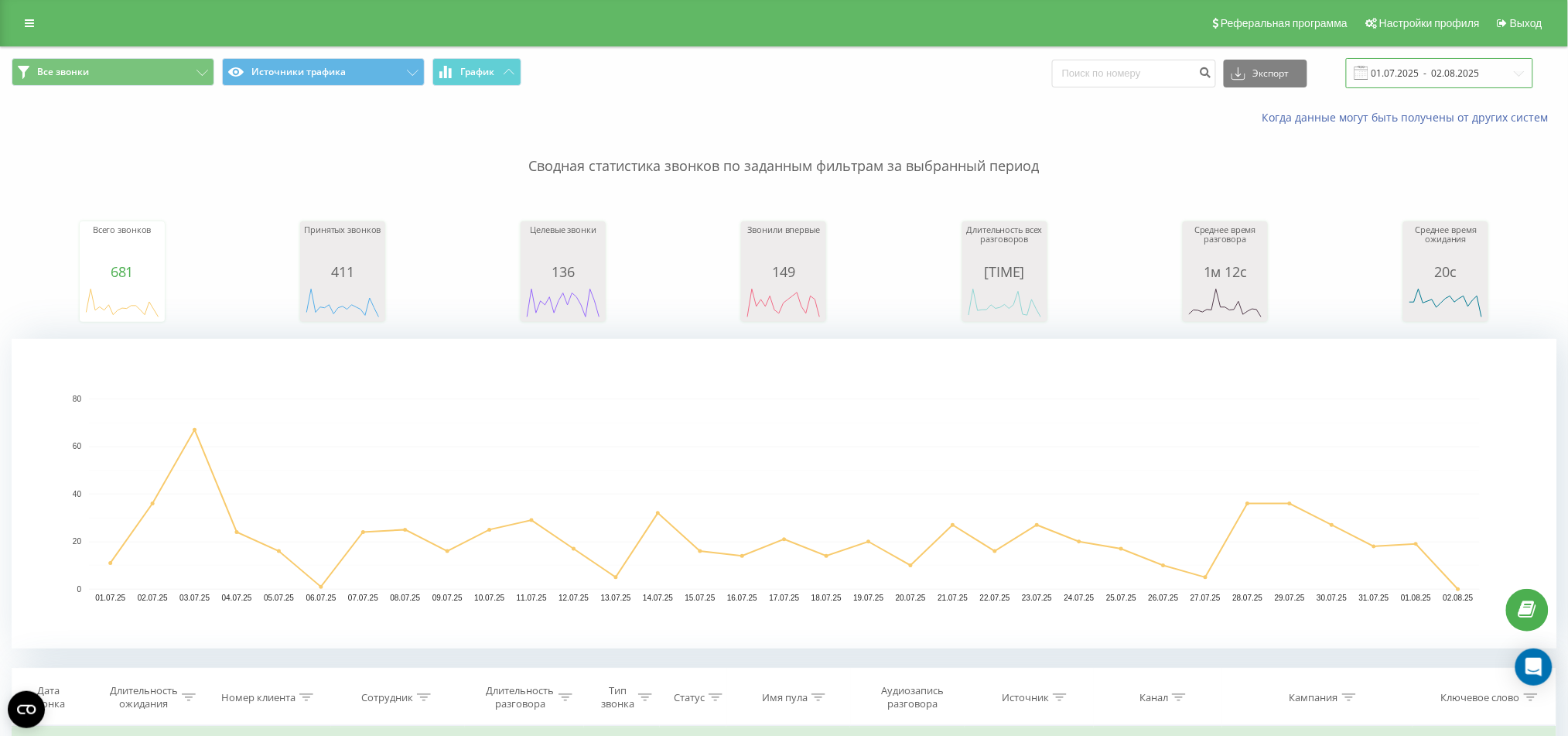 click on "01.07.2025  -  02.08.2025" at bounding box center [1440, 73] 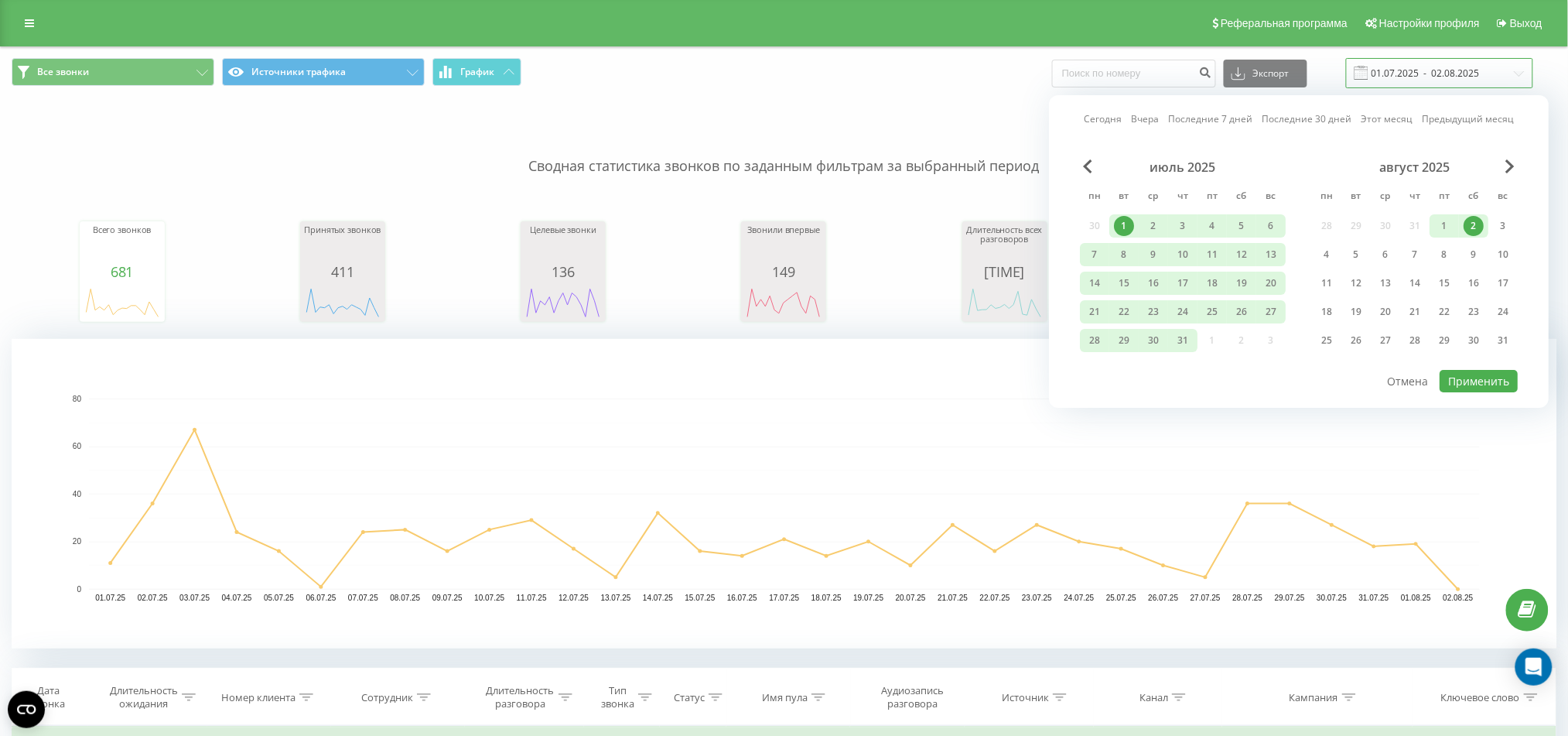scroll, scrollTop: 515, scrollLeft: 0, axis: vertical 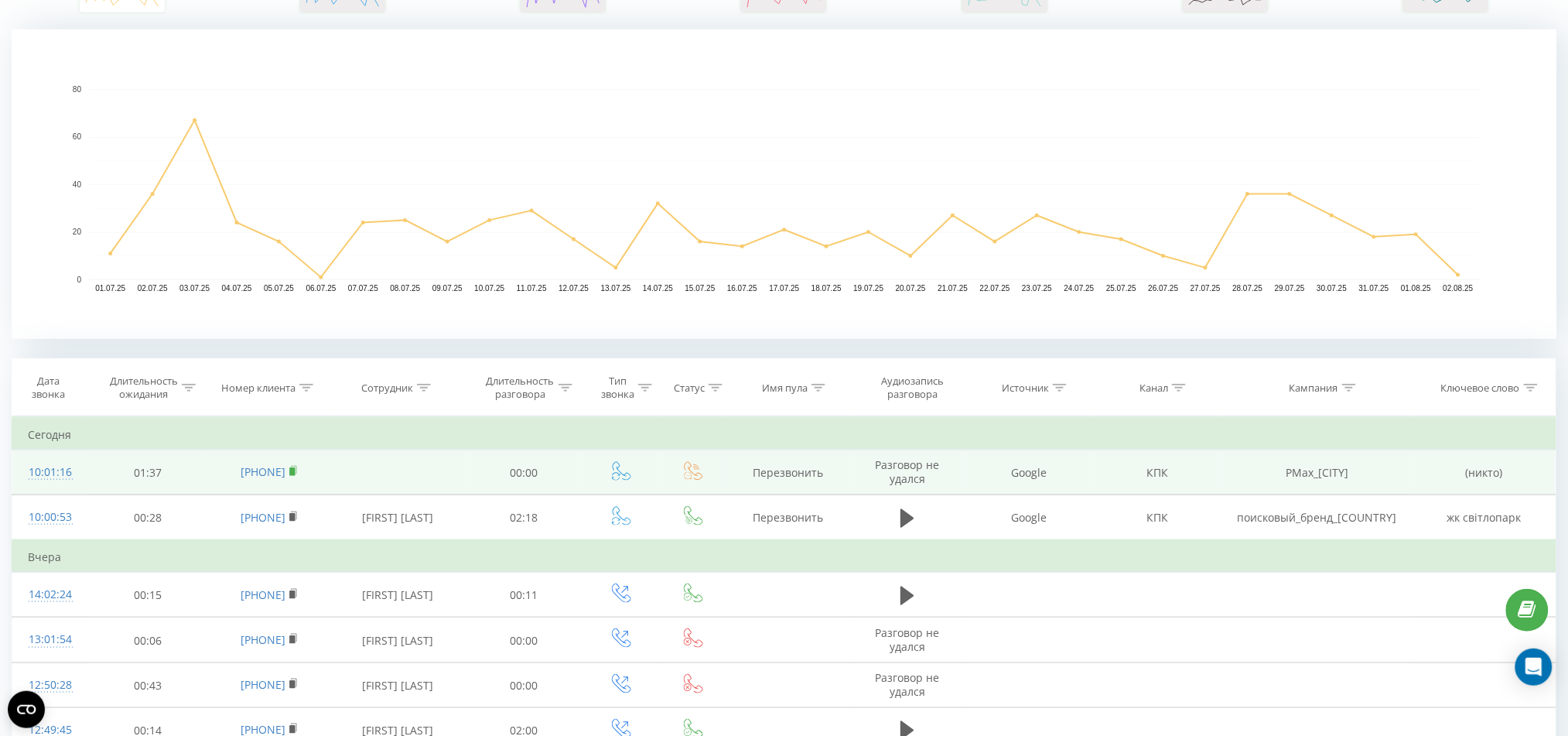 click 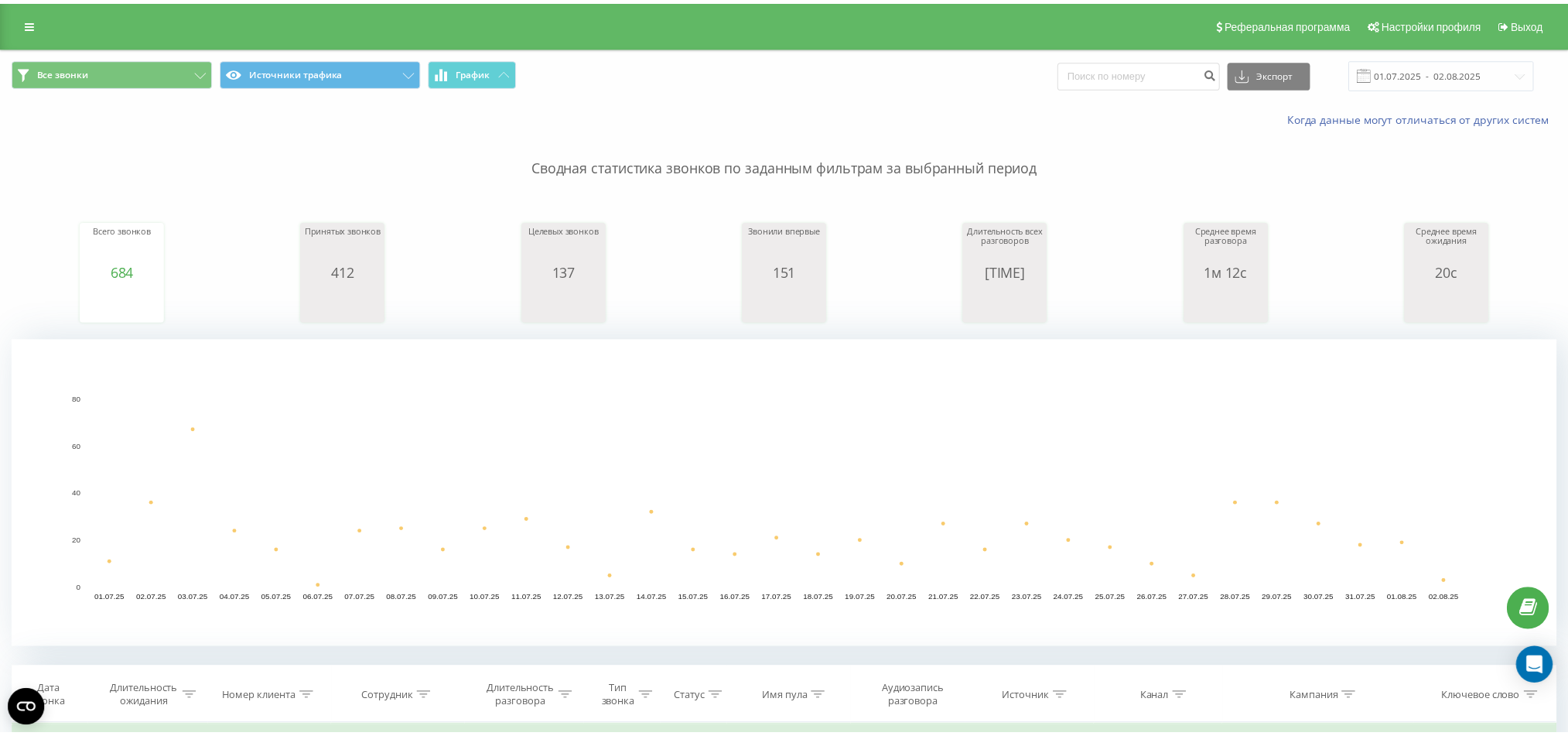 scroll, scrollTop: 0, scrollLeft: 0, axis: both 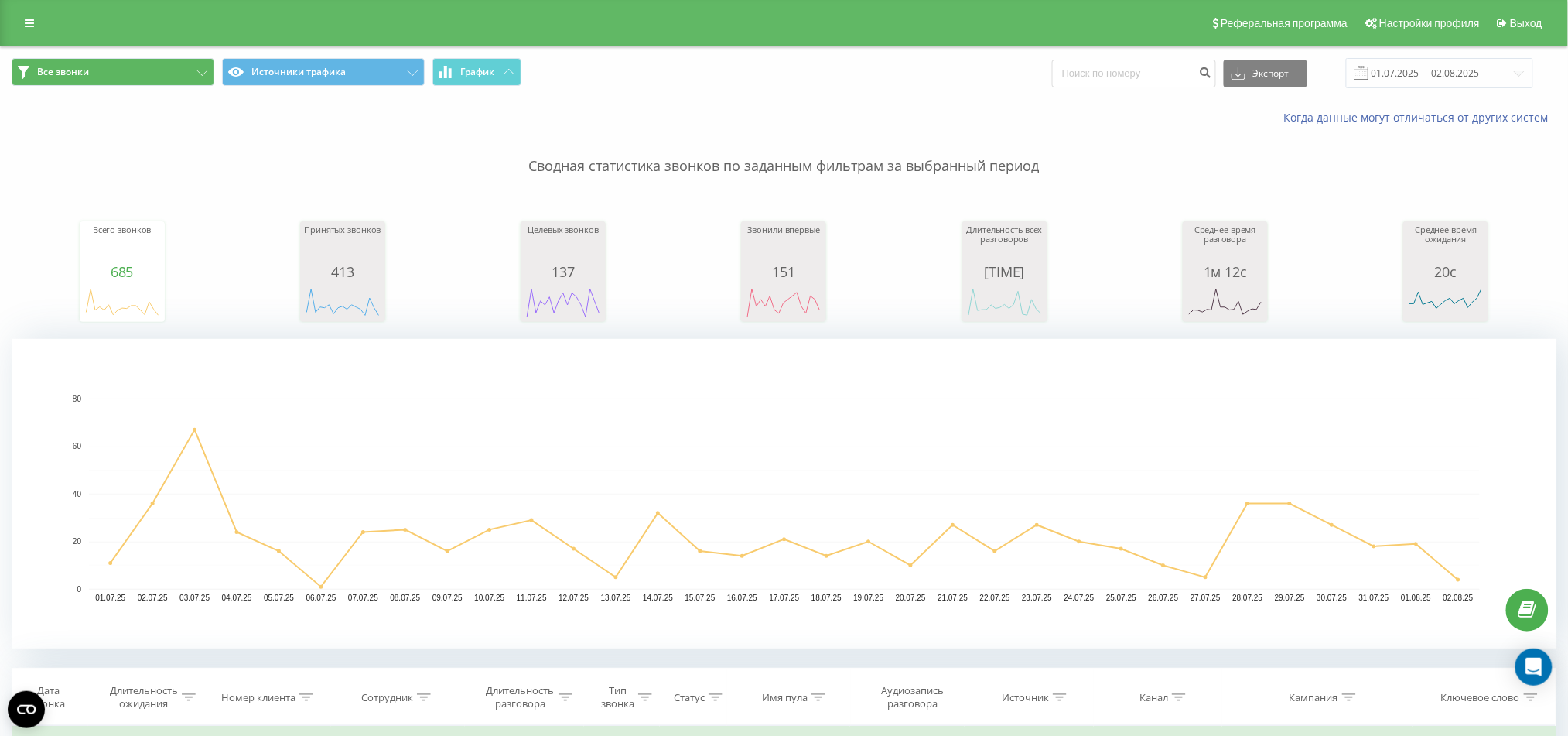 click on "Все звонки Источники трафика График Экспорт .csv .xls .xlsx 01.07.2025  -  02.08.2025" at bounding box center (784, 73) 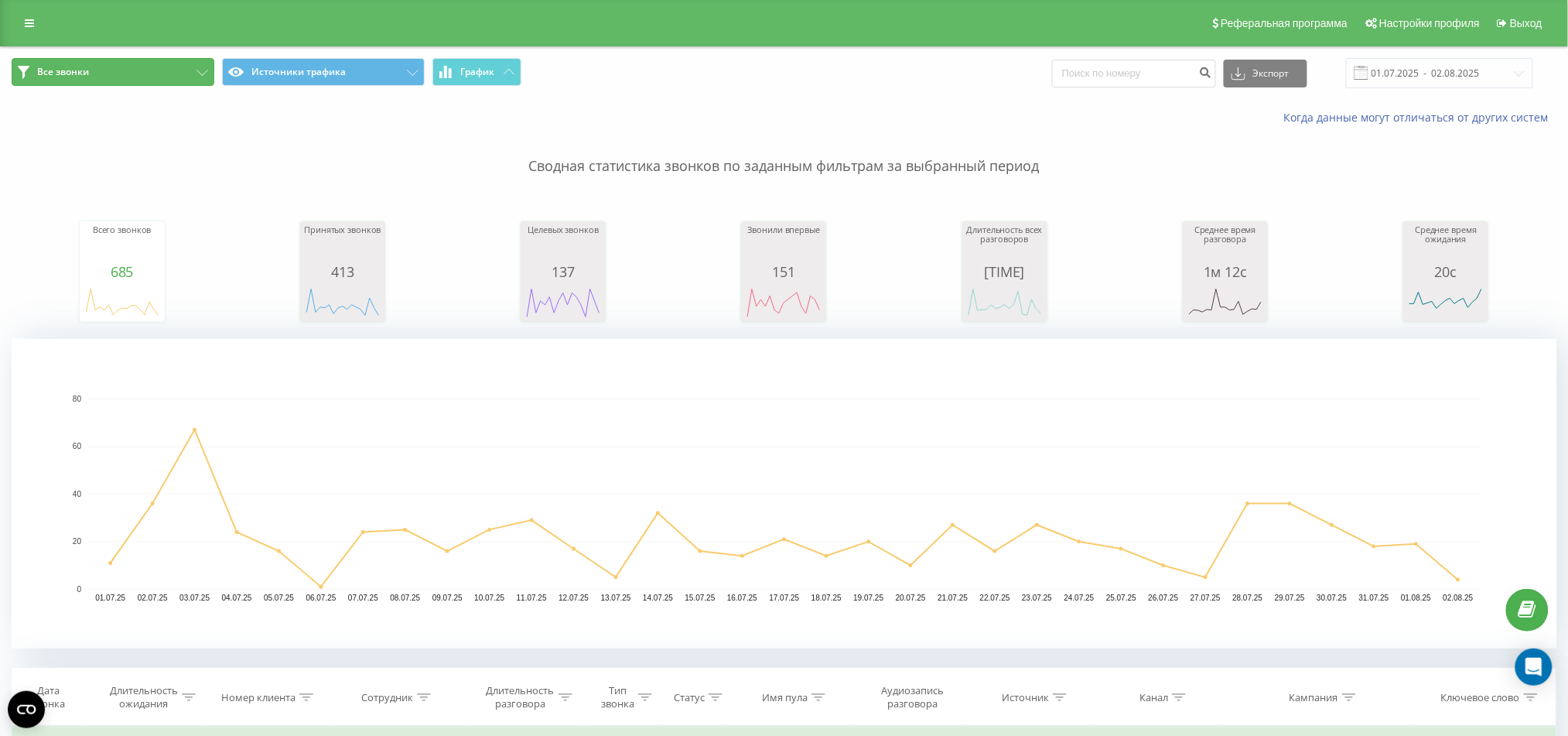 click on "Все звонки" at bounding box center [63, 72] 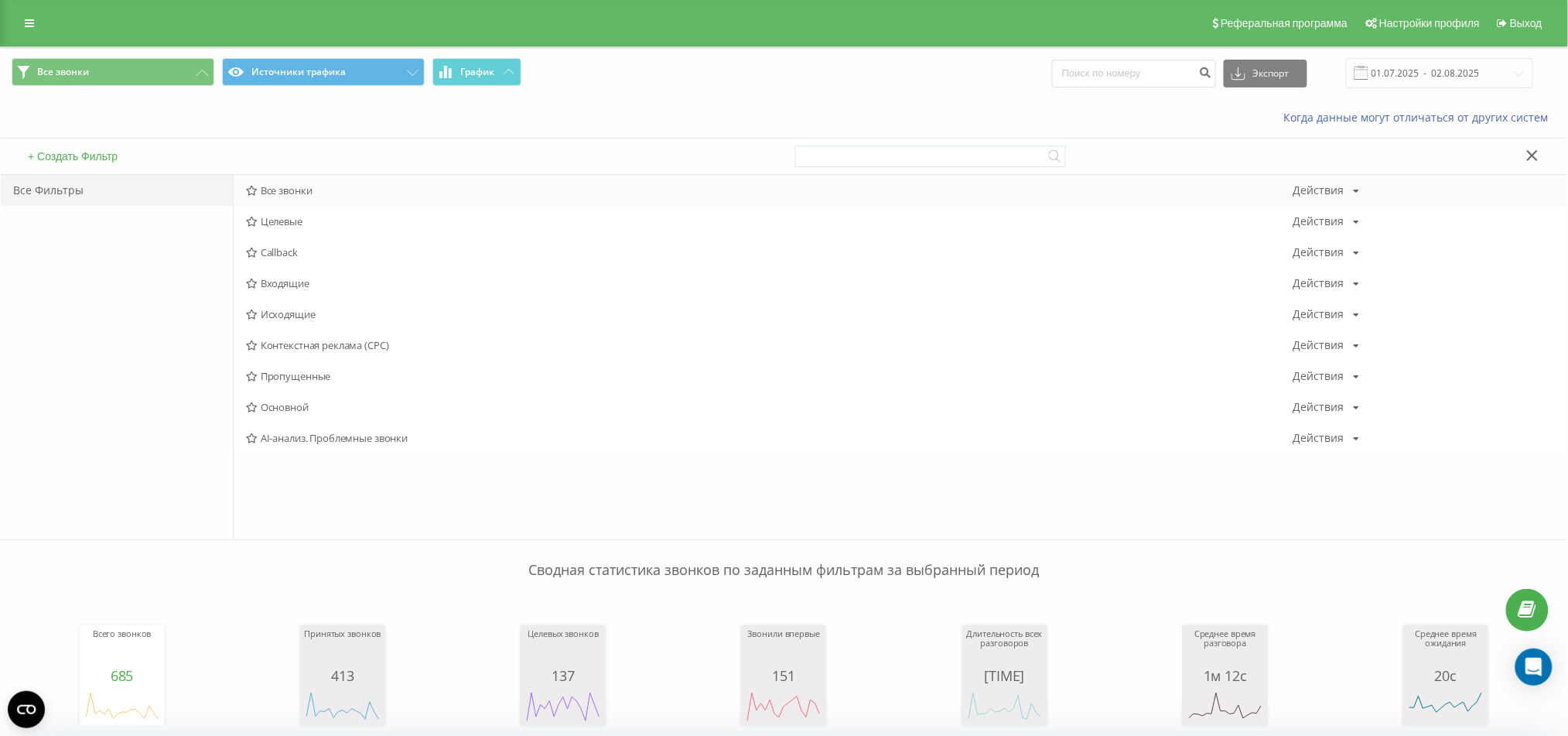 click on "Все звонки" at bounding box center [770, 190] 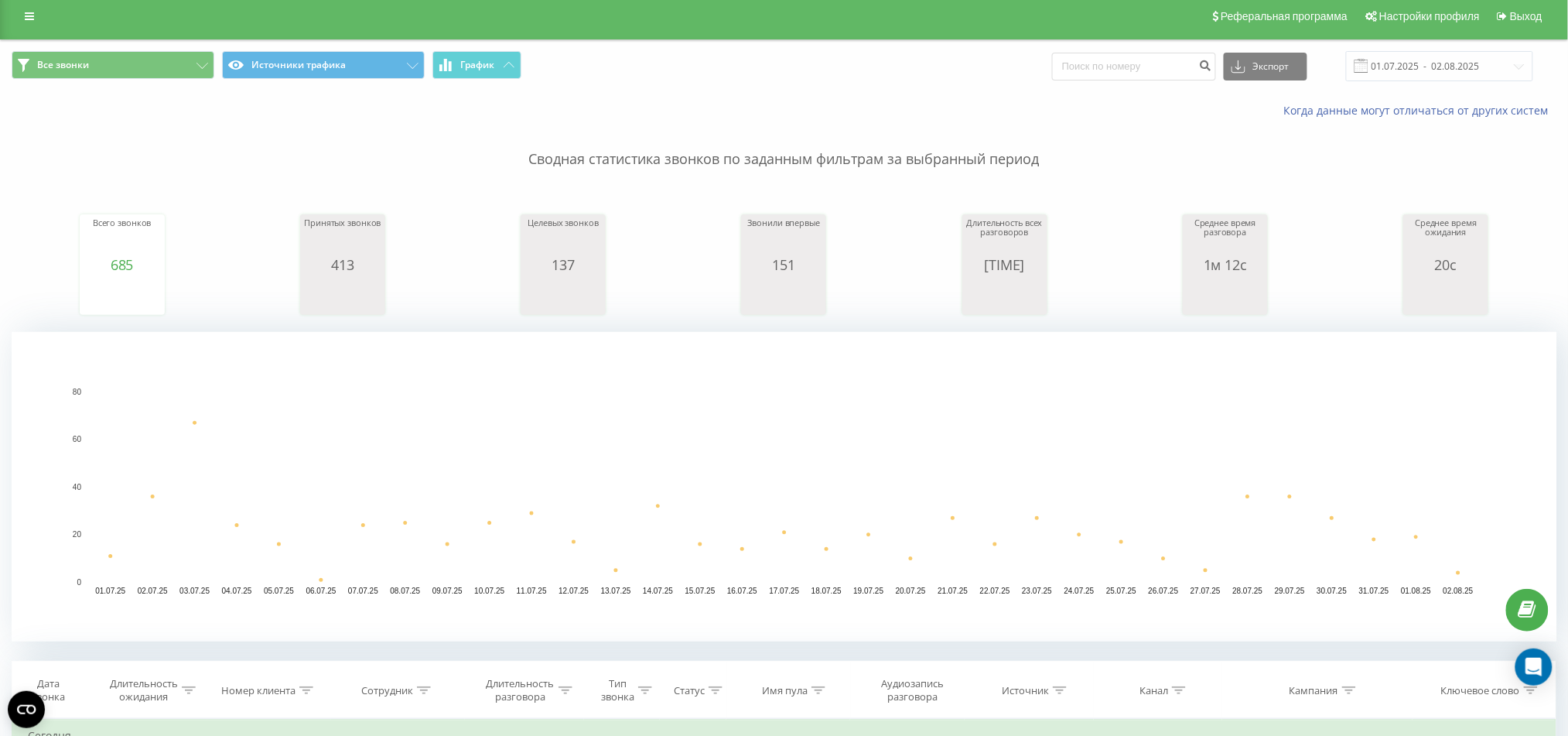 scroll, scrollTop: 0, scrollLeft: 0, axis: both 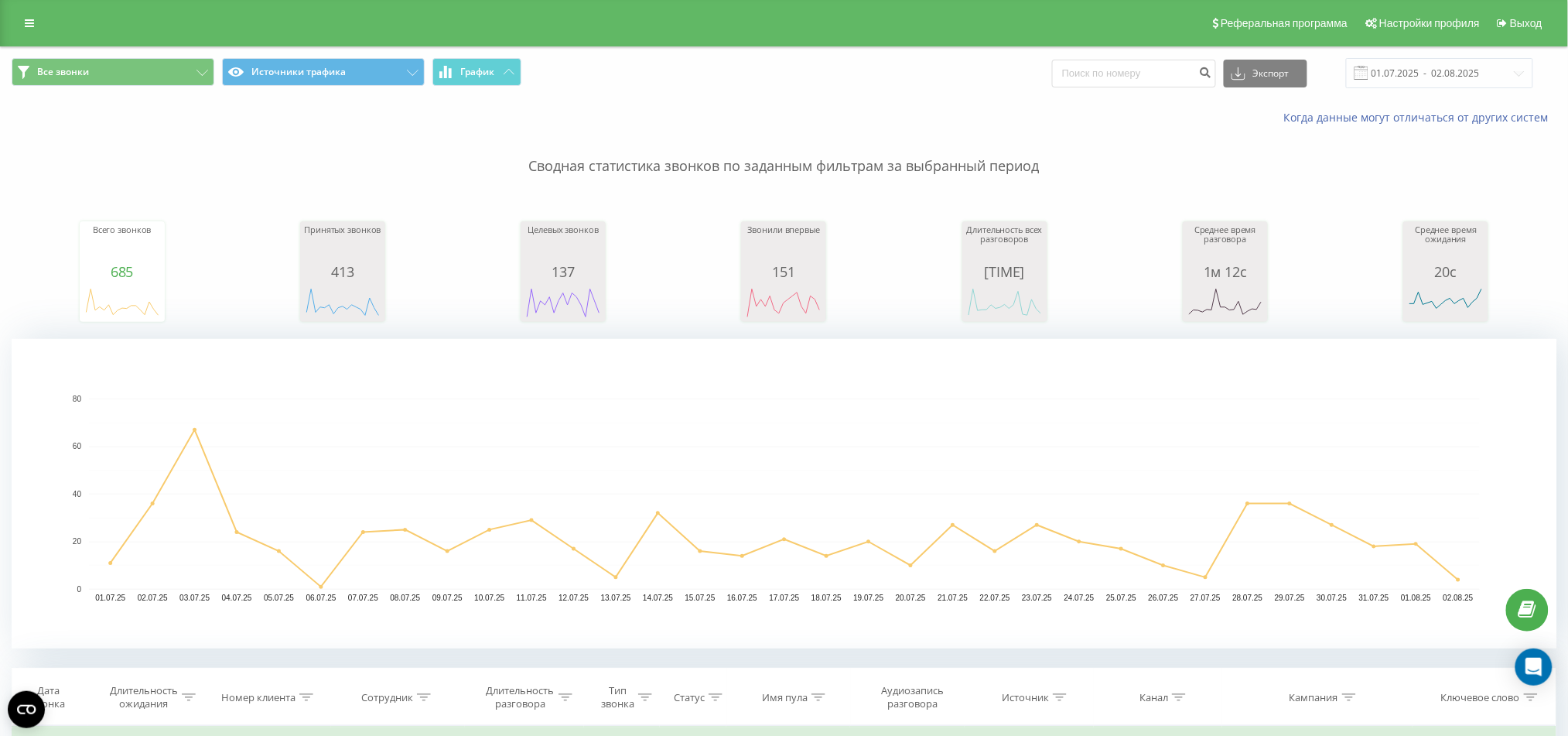 click on "Все звонки Источники трафика График Экспорт .csv .xls .xlsx 01.07.2025  -  02.08.2025" at bounding box center (784, 73) 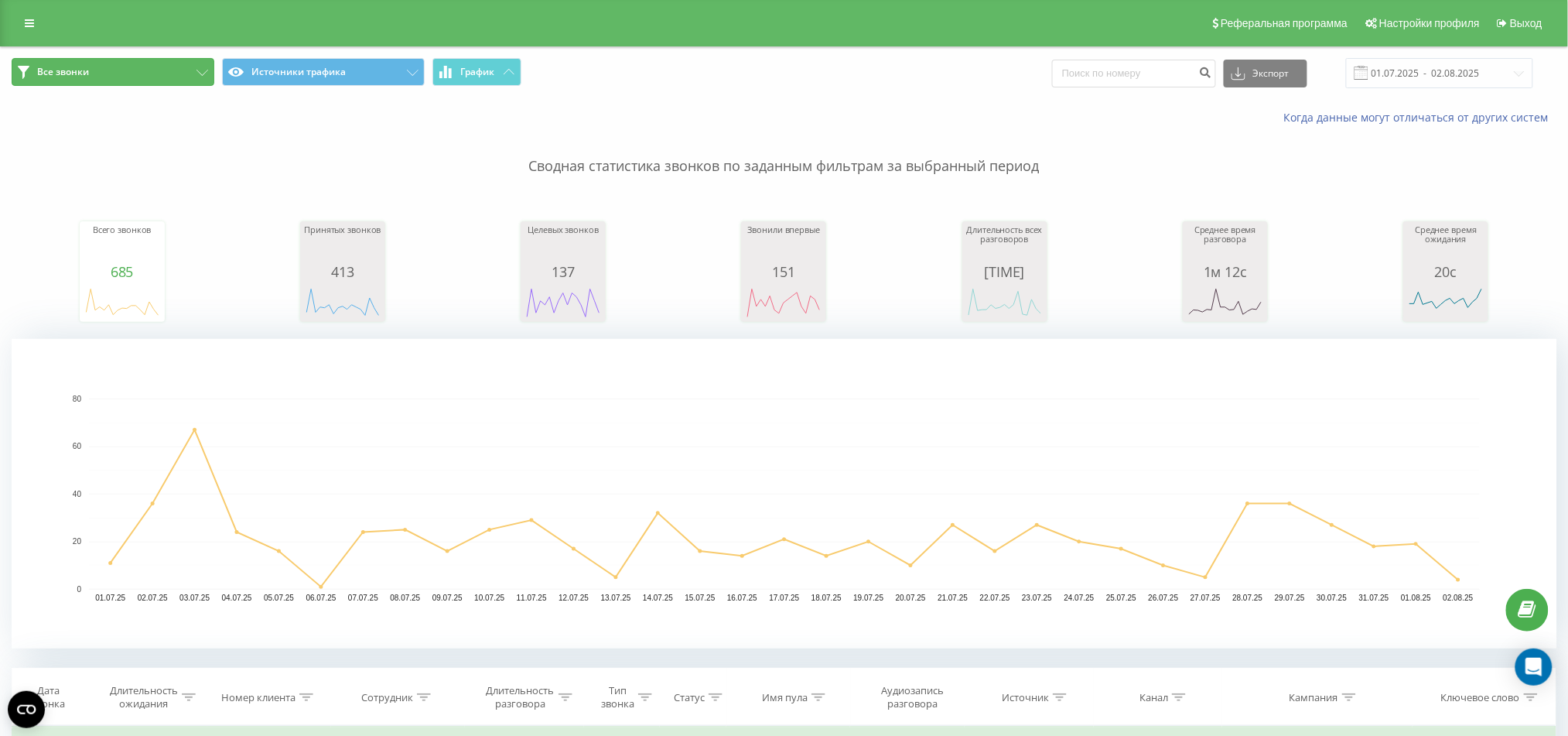 click on "Все звонки" at bounding box center [113, 72] 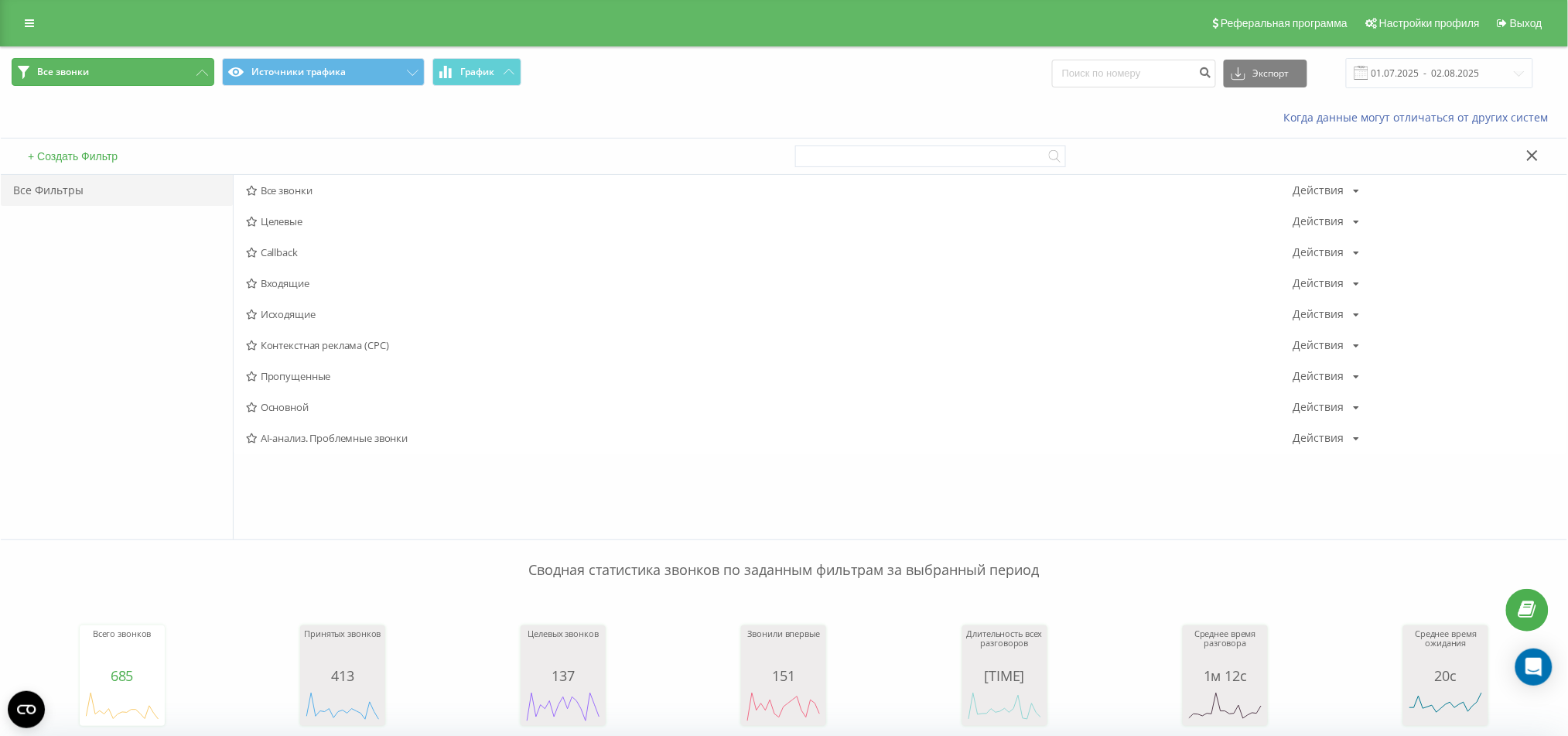 click on "Все звонки" at bounding box center [113, 72] 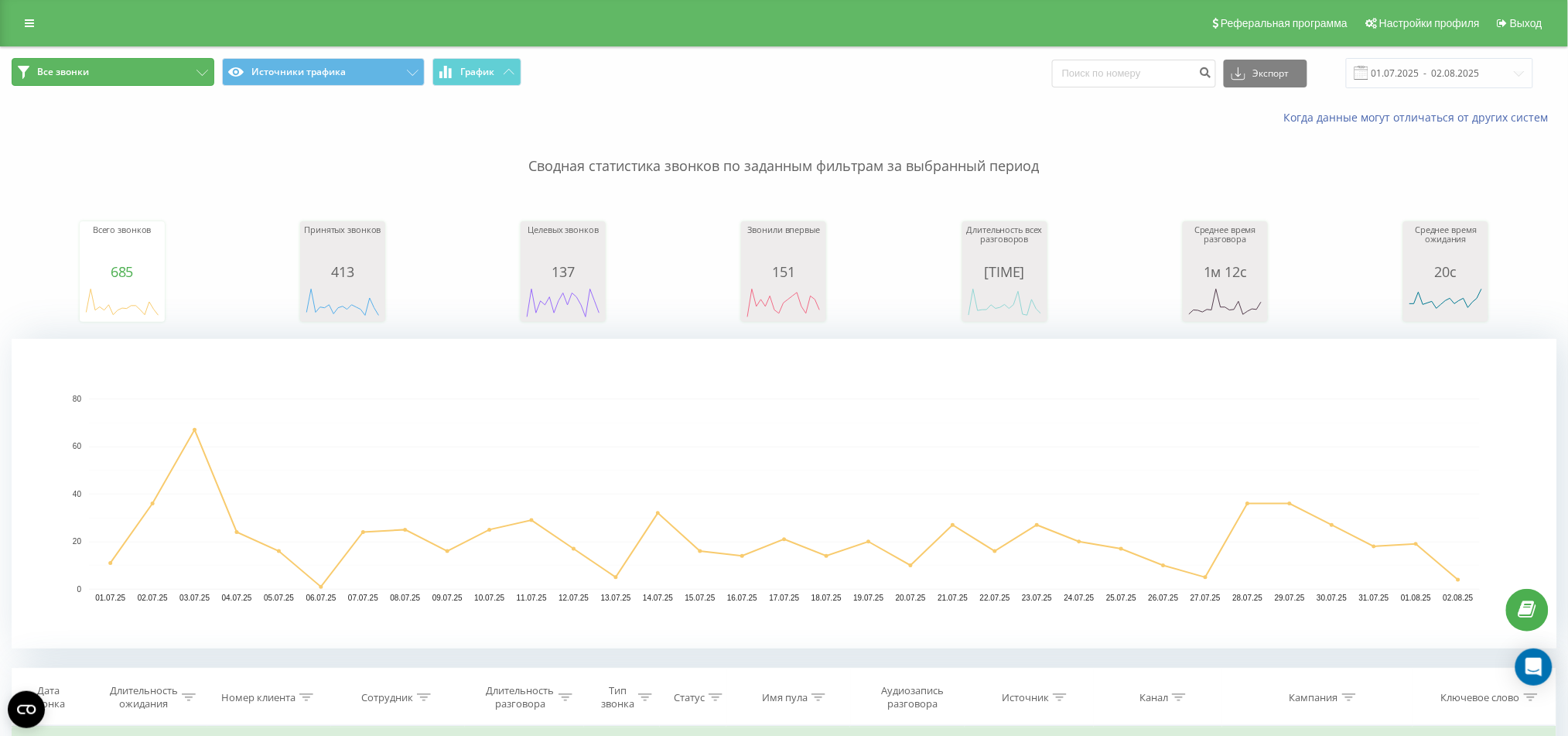 click on "Все звонки" at bounding box center [113, 72] 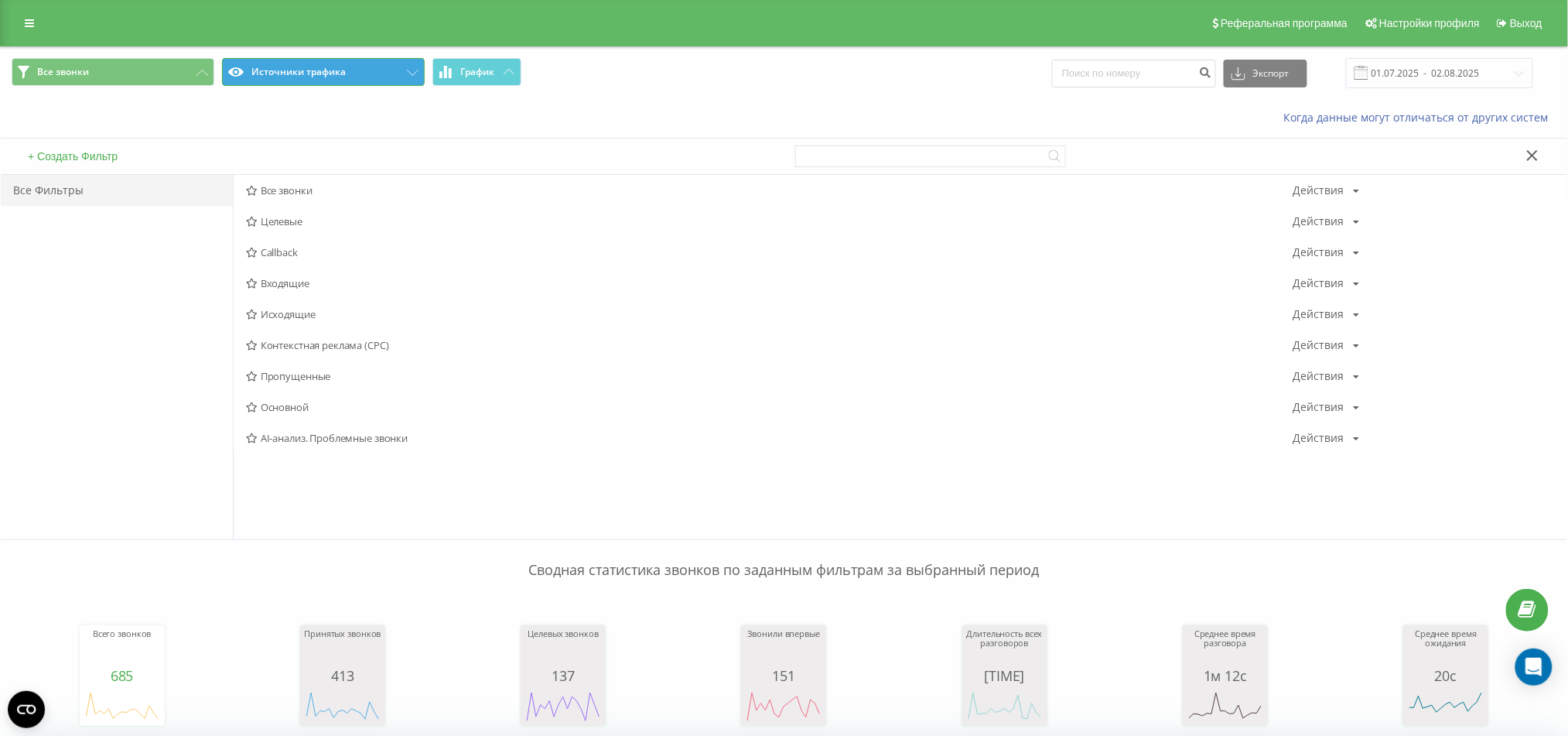 click on "Источники трафика" at bounding box center (323, 72) 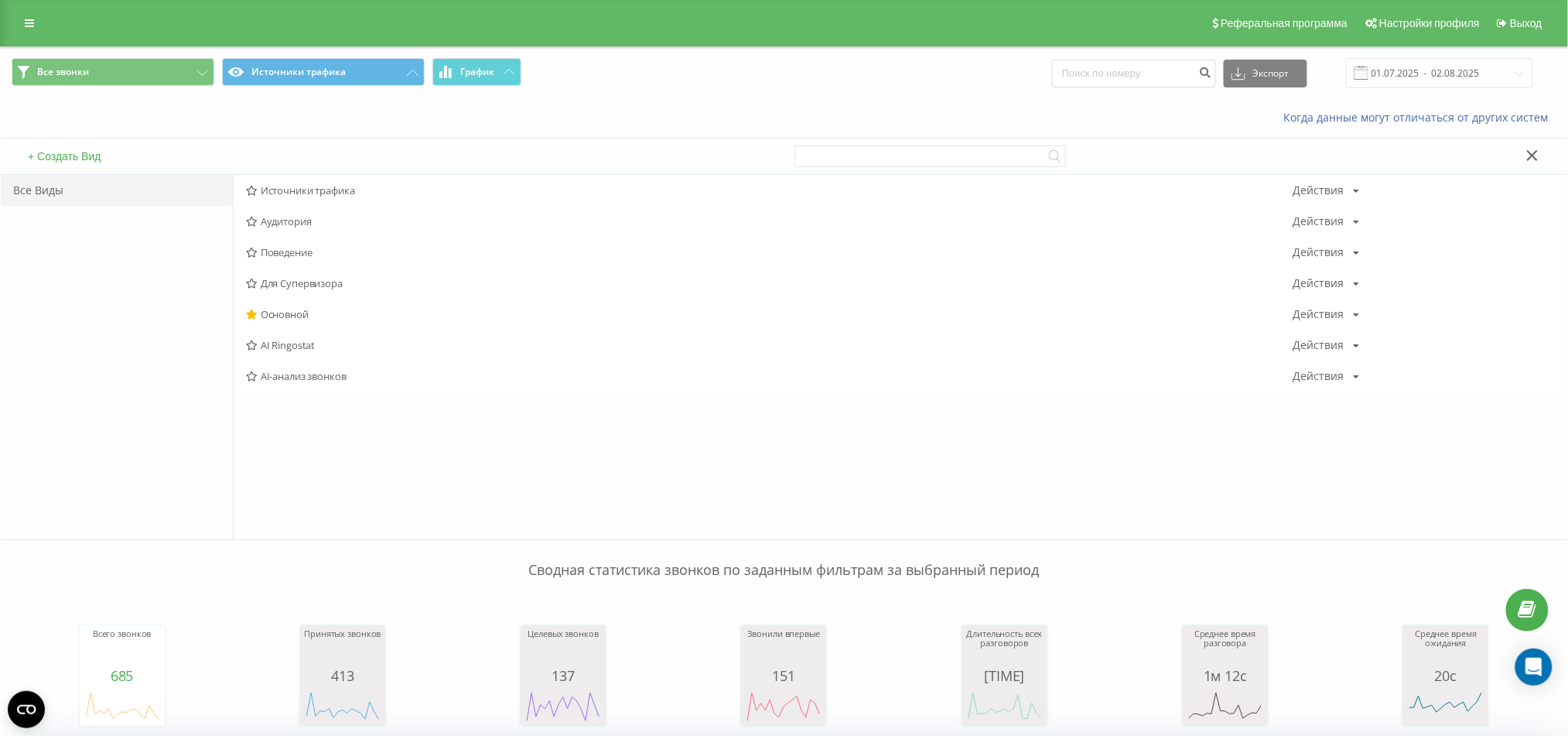 click on "Когда данные могут отличаться от других систем" at bounding box center [784, 118] 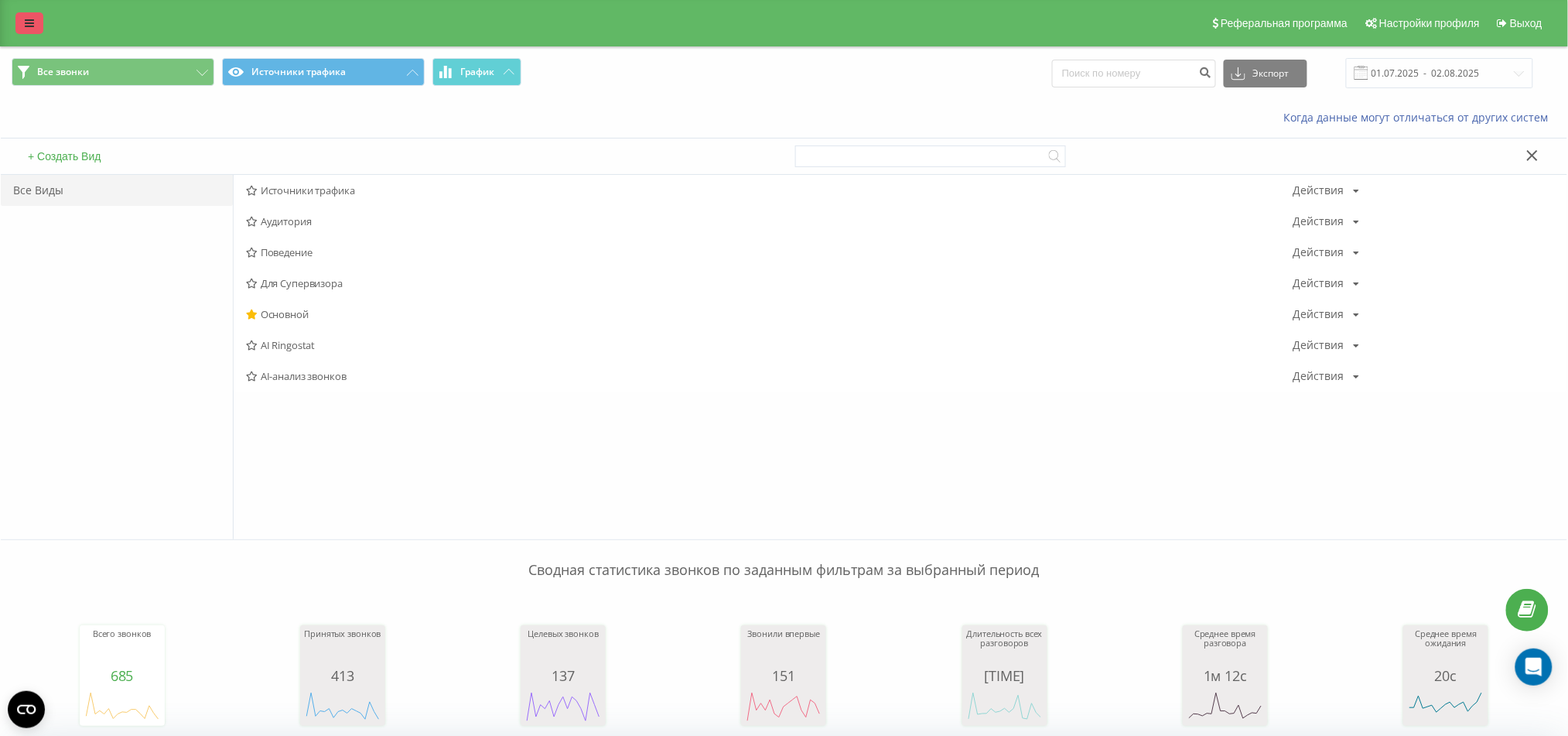 click at bounding box center [29, 23] 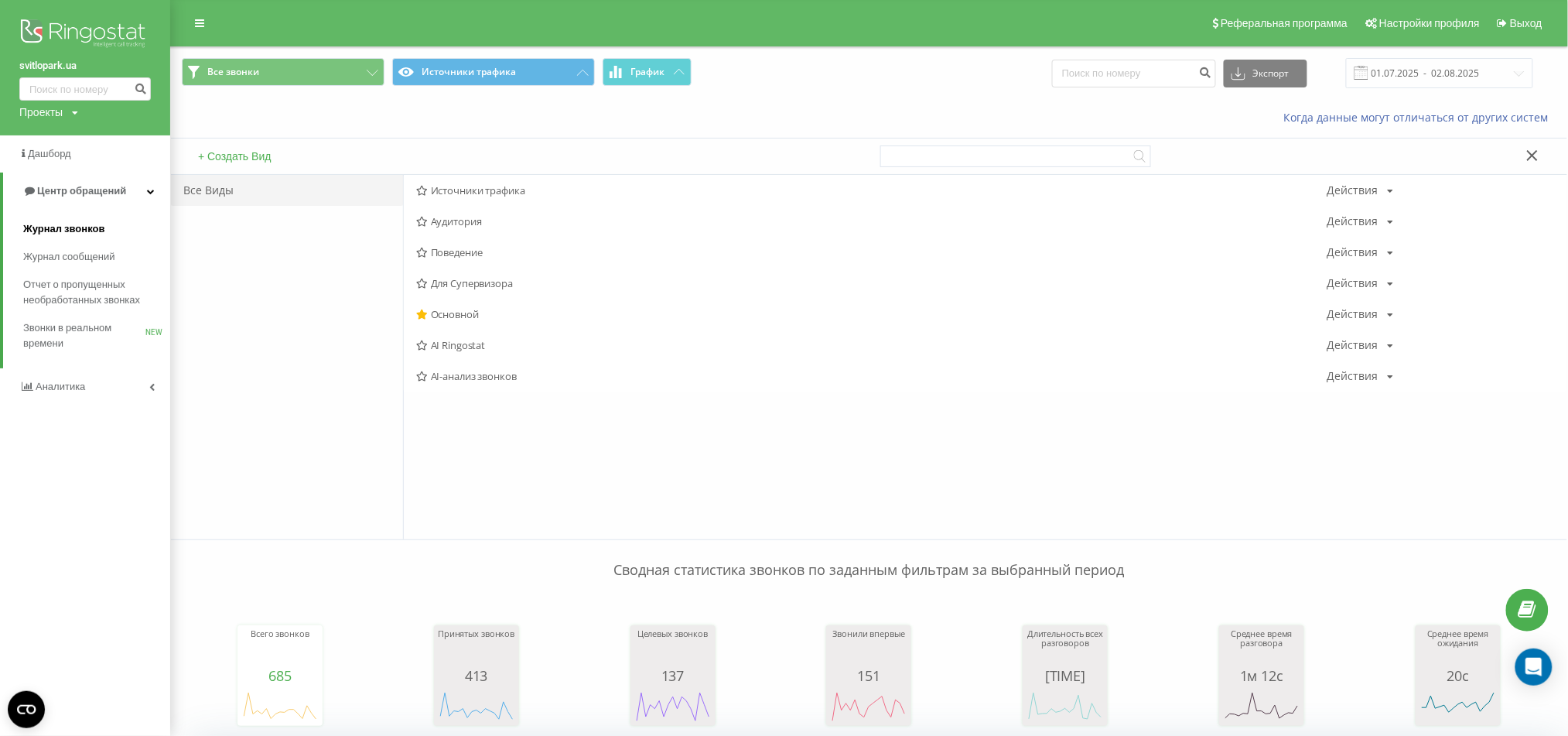 click on "Журнал звонков" at bounding box center (63, 229) 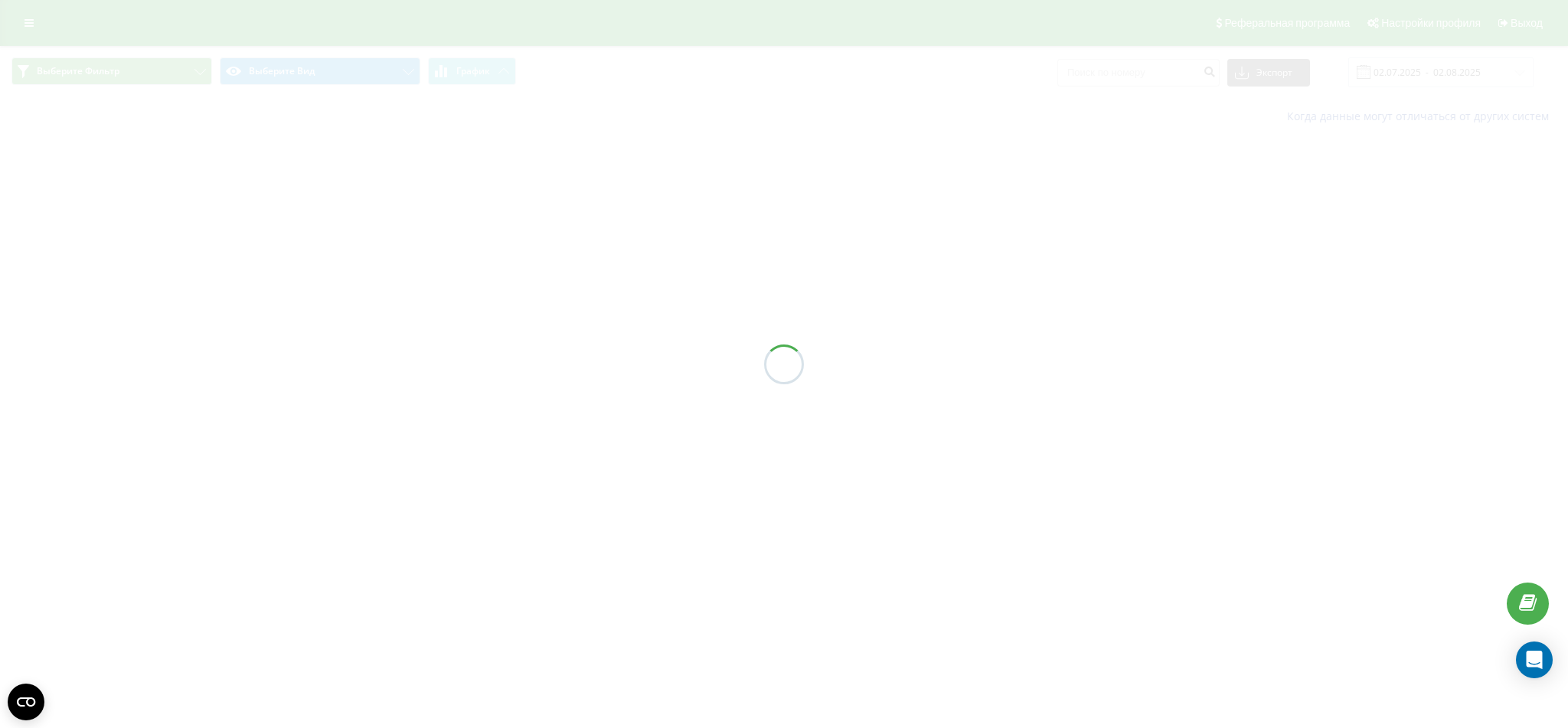 scroll, scrollTop: 0, scrollLeft: 0, axis: both 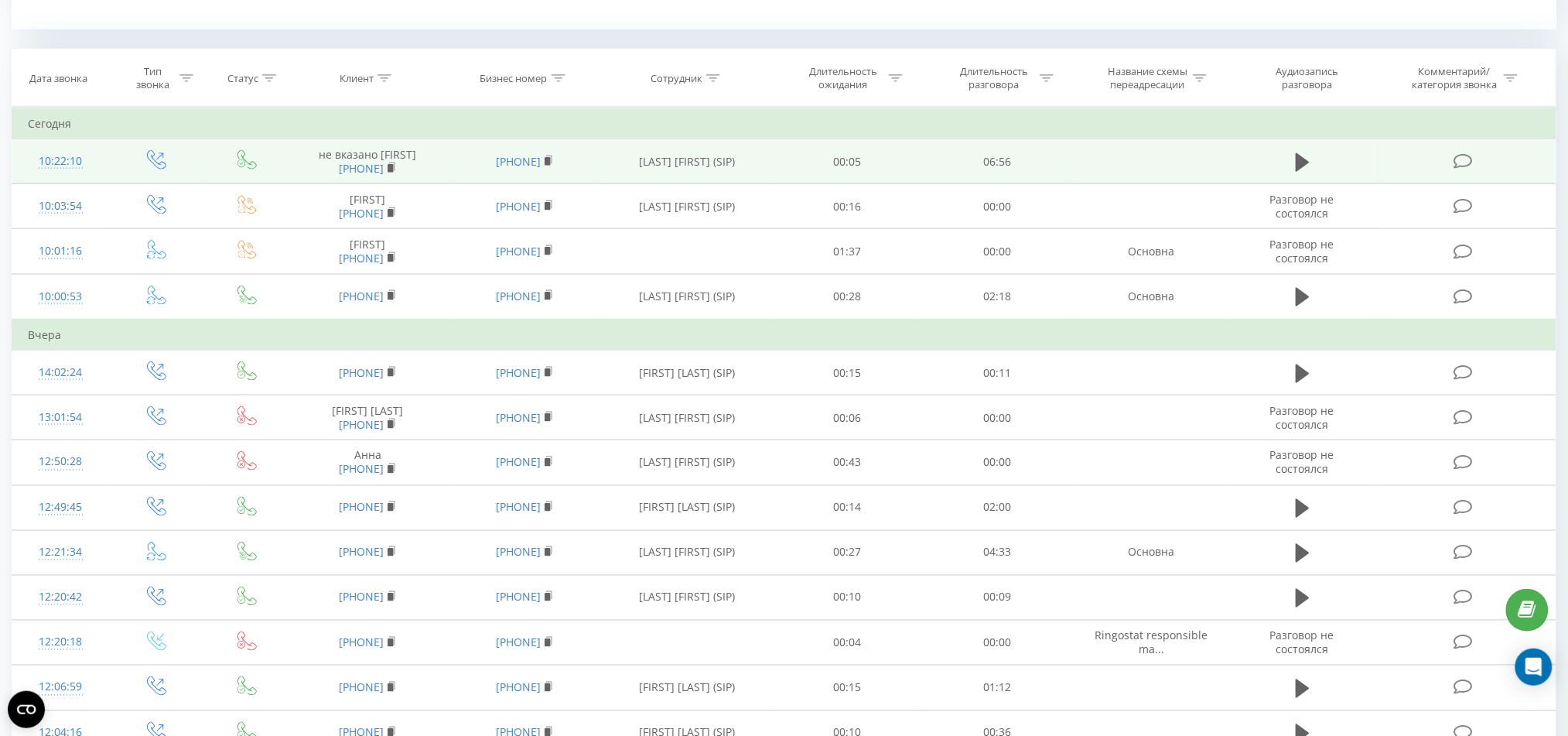 click at bounding box center (1465, 162) 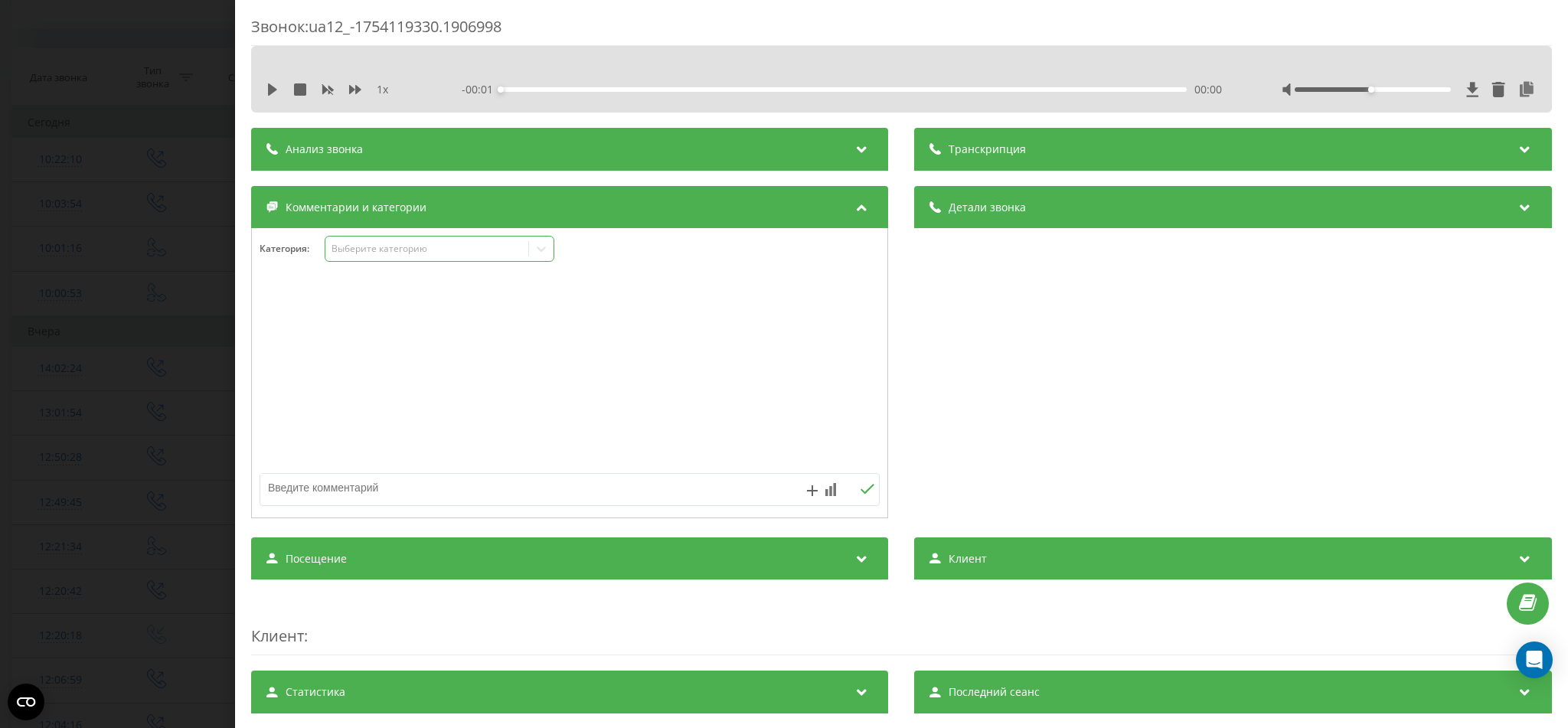 click on "Выберите категорию" at bounding box center [427, 249] 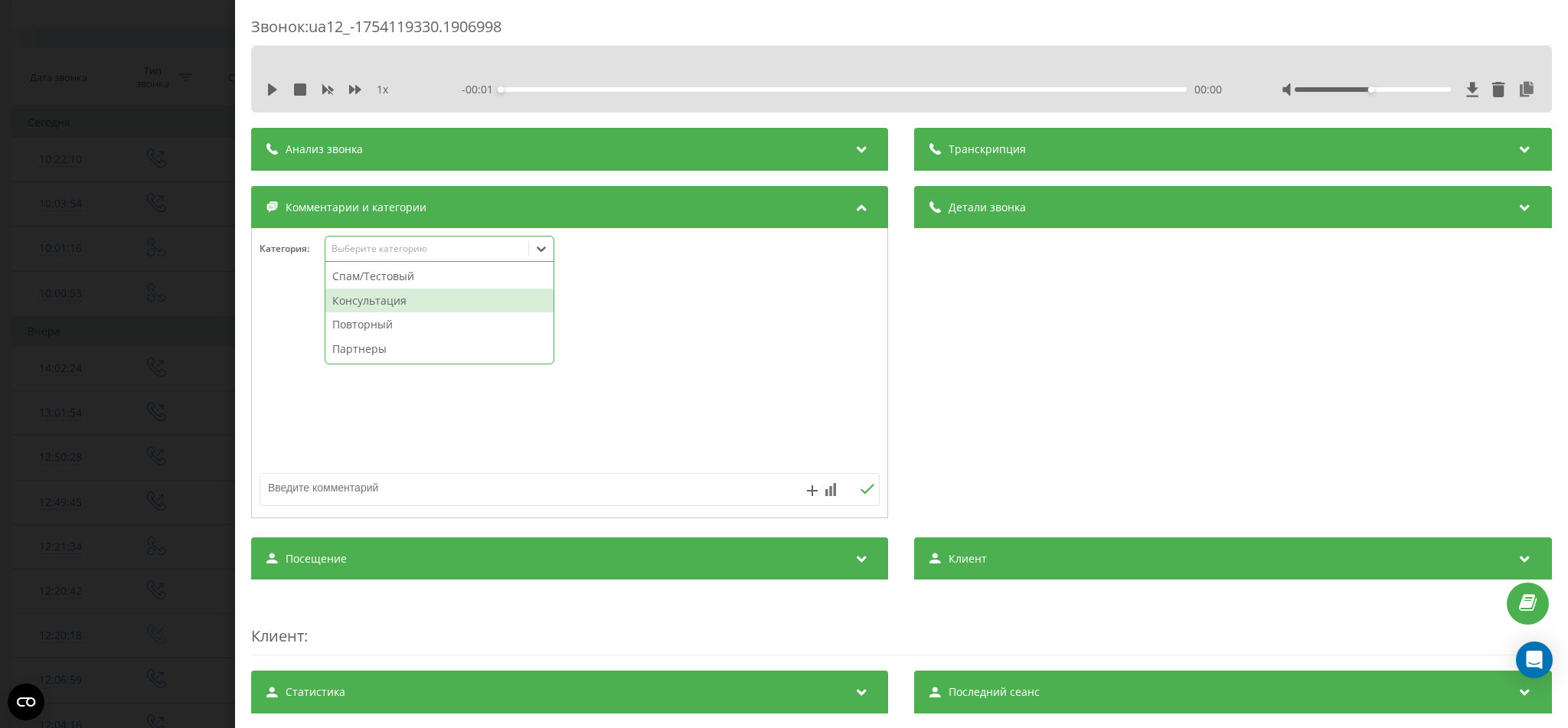 click on "Консультация" at bounding box center [439, 301] 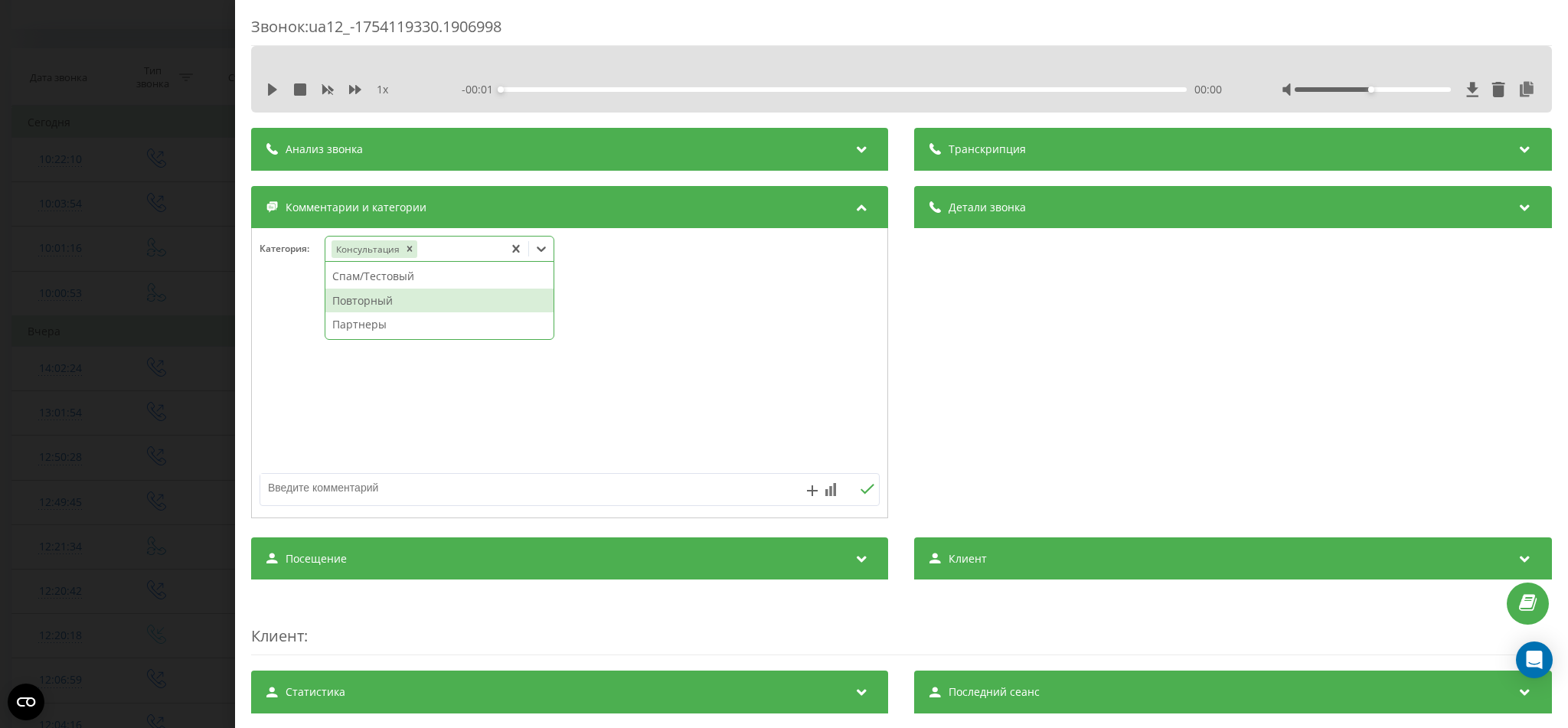 click at bounding box center (570, 374) 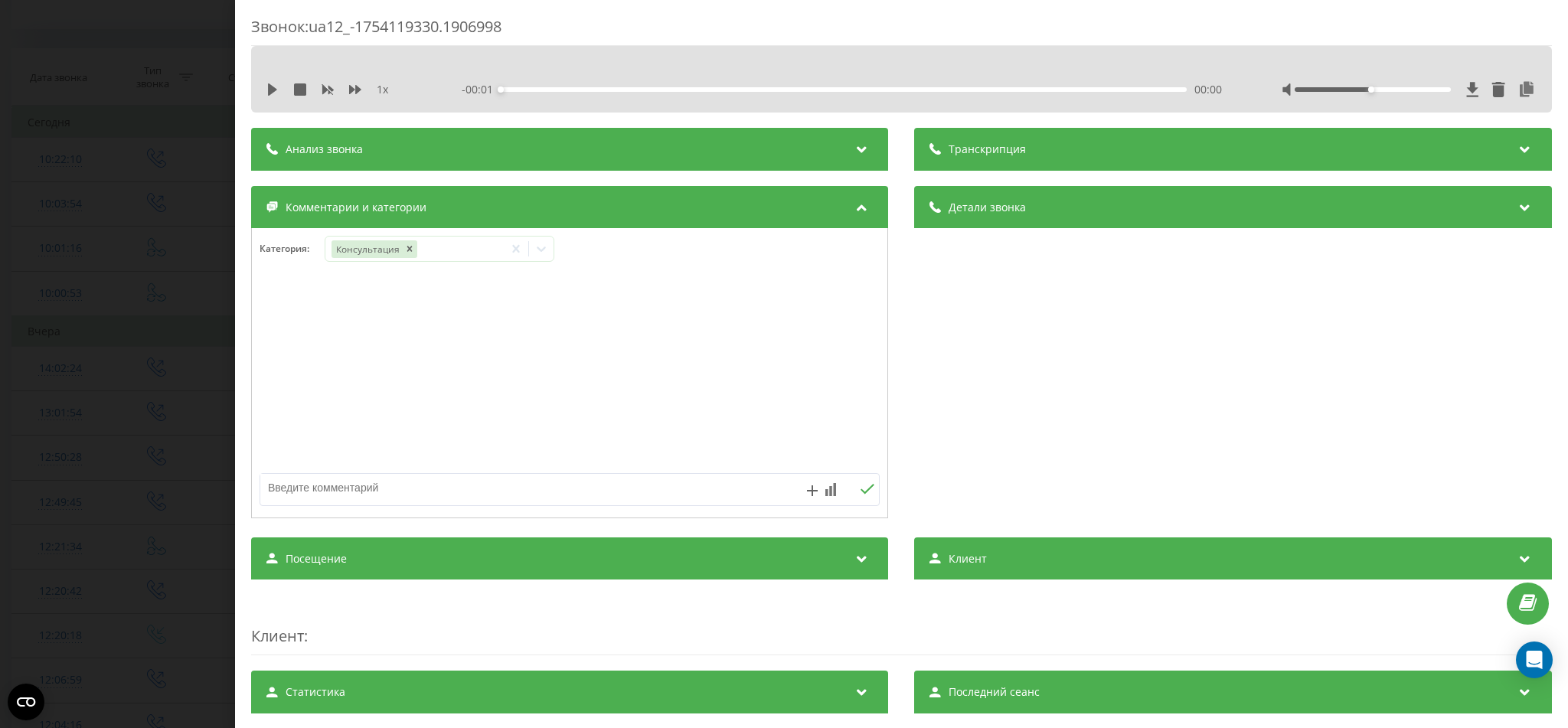 click on "Звонок :  ua12_-1754119330.1906998   1 x  - 00:01 00:00   00:00   Транскрипция Для анализа AI будущих звонков  настройте и активируйте профиль на странице . Если профиль уже есть и звонок соответствует его условиям, обновите страницу через 10 минут – AI анализирует текущий звонок. Анализ звонка Для анализа AI будущих звонков  настройте и активируйте профиль на странице . Если профиль уже есть и звонок соответствует его условиям, обновите страницу через 10 минут – AI анализирует текущий звонок. Детали звонка Общее Дата звонка 2025-08-02 10:22:10 Тип звонка Исходящий Статус звонка Отвечен n/a : n/a" at bounding box center (784, 364) 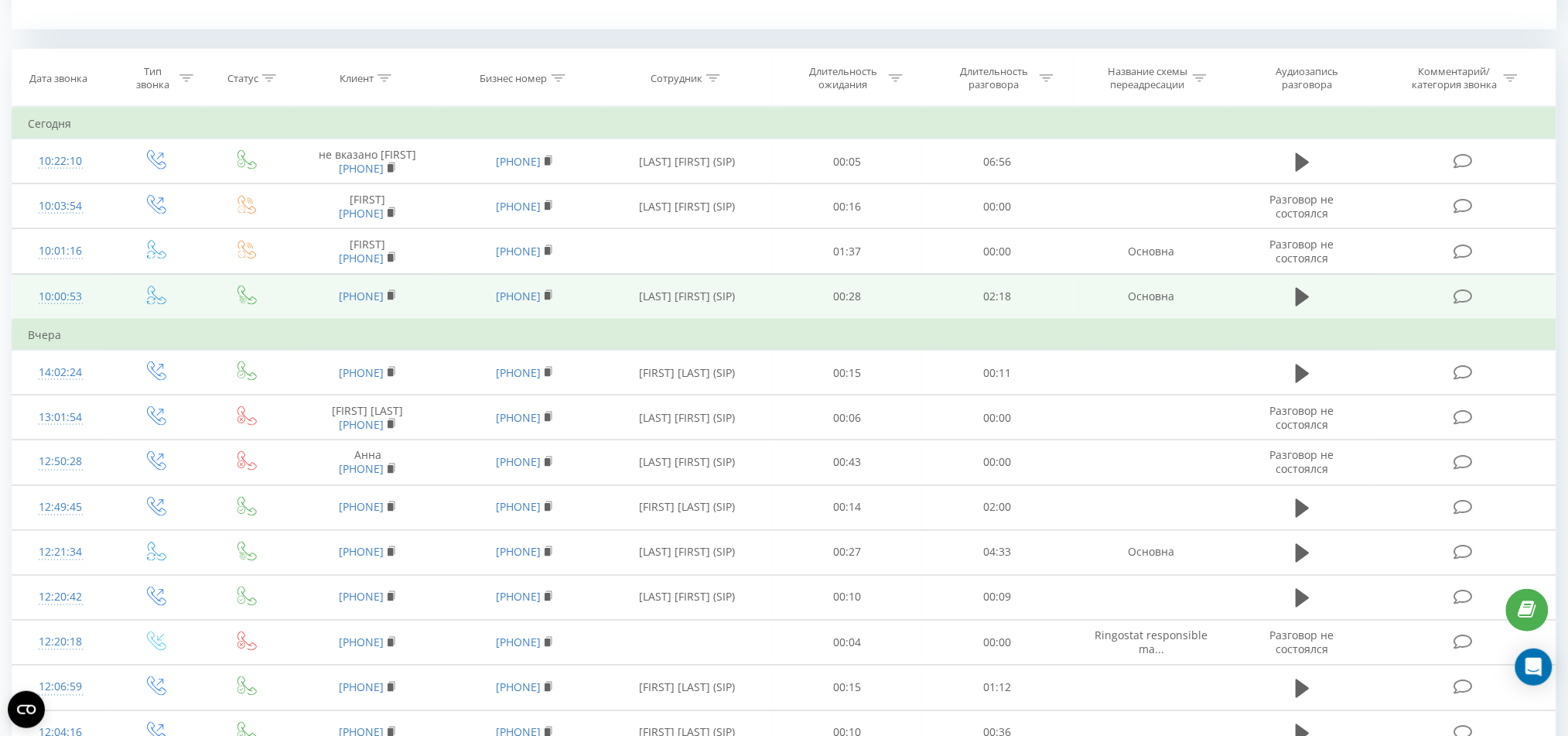 click at bounding box center [1464, 296] 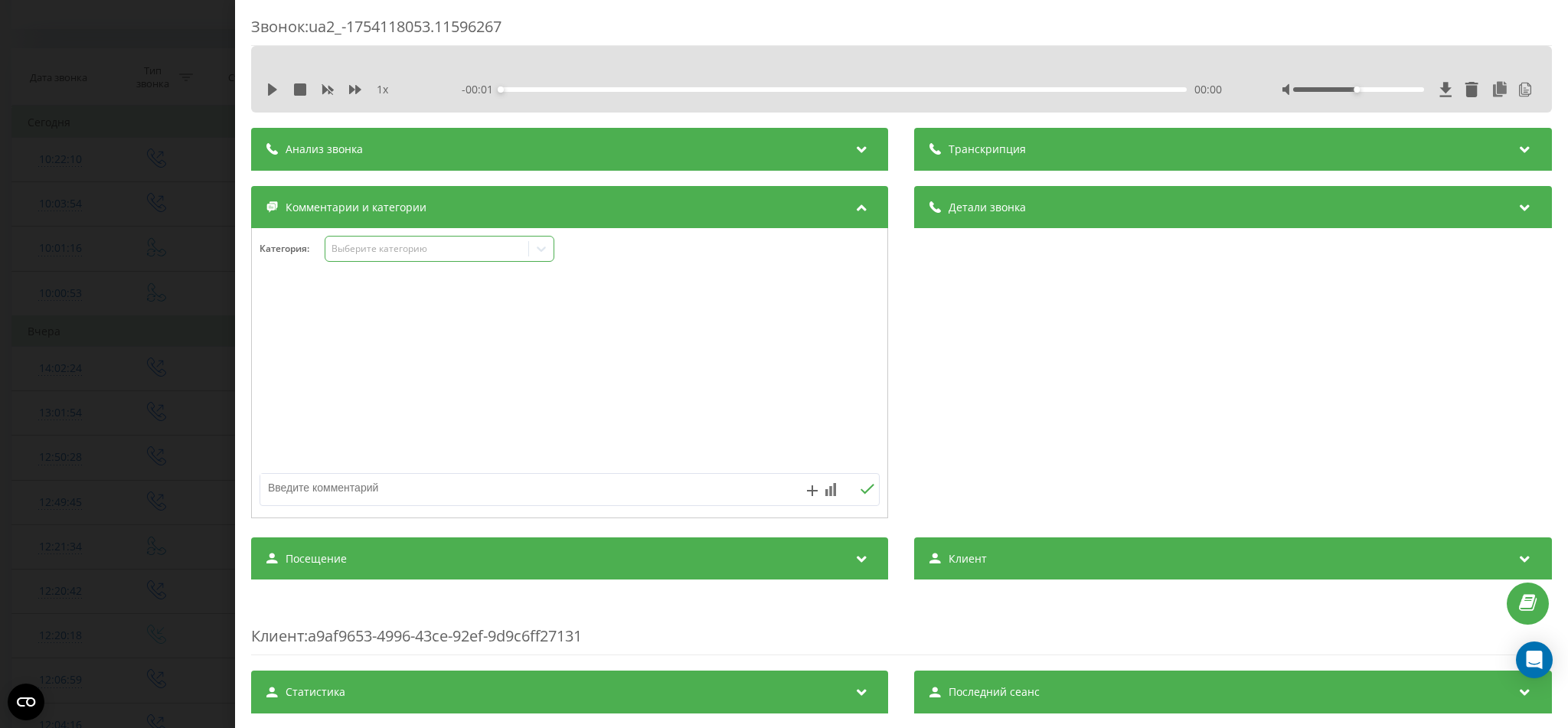 click on "Выберите категорию" at bounding box center [427, 249] 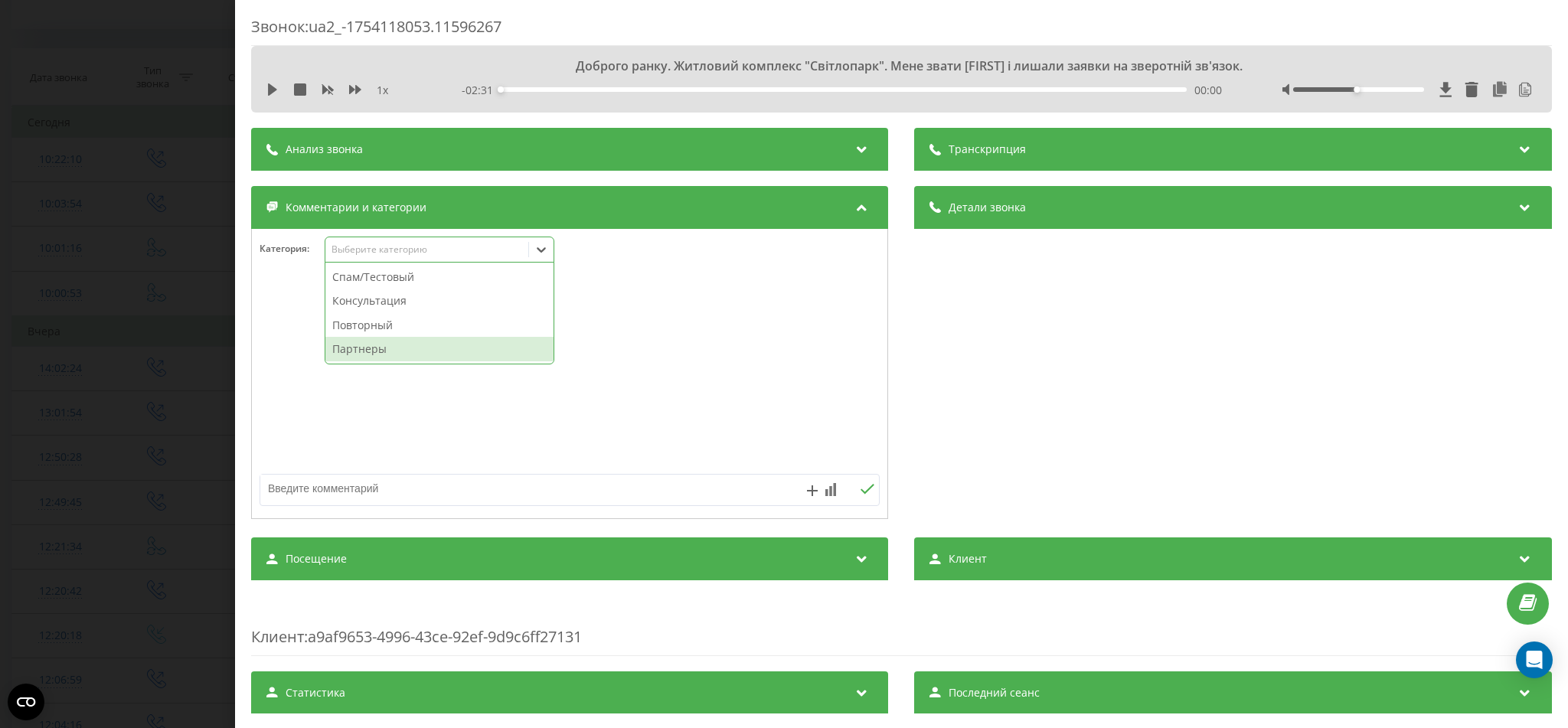 click on "Партнеры" at bounding box center [439, 349] 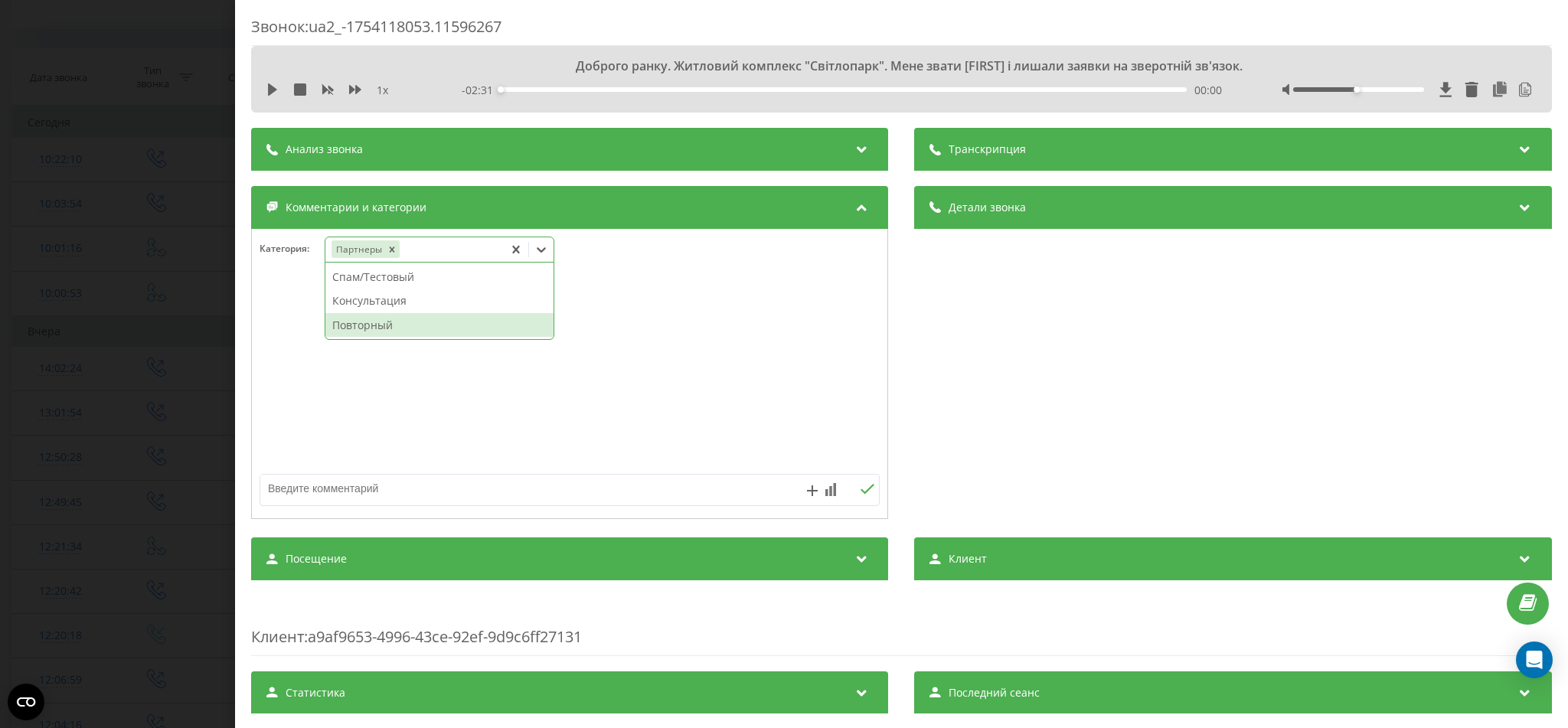 click at bounding box center (570, 374) 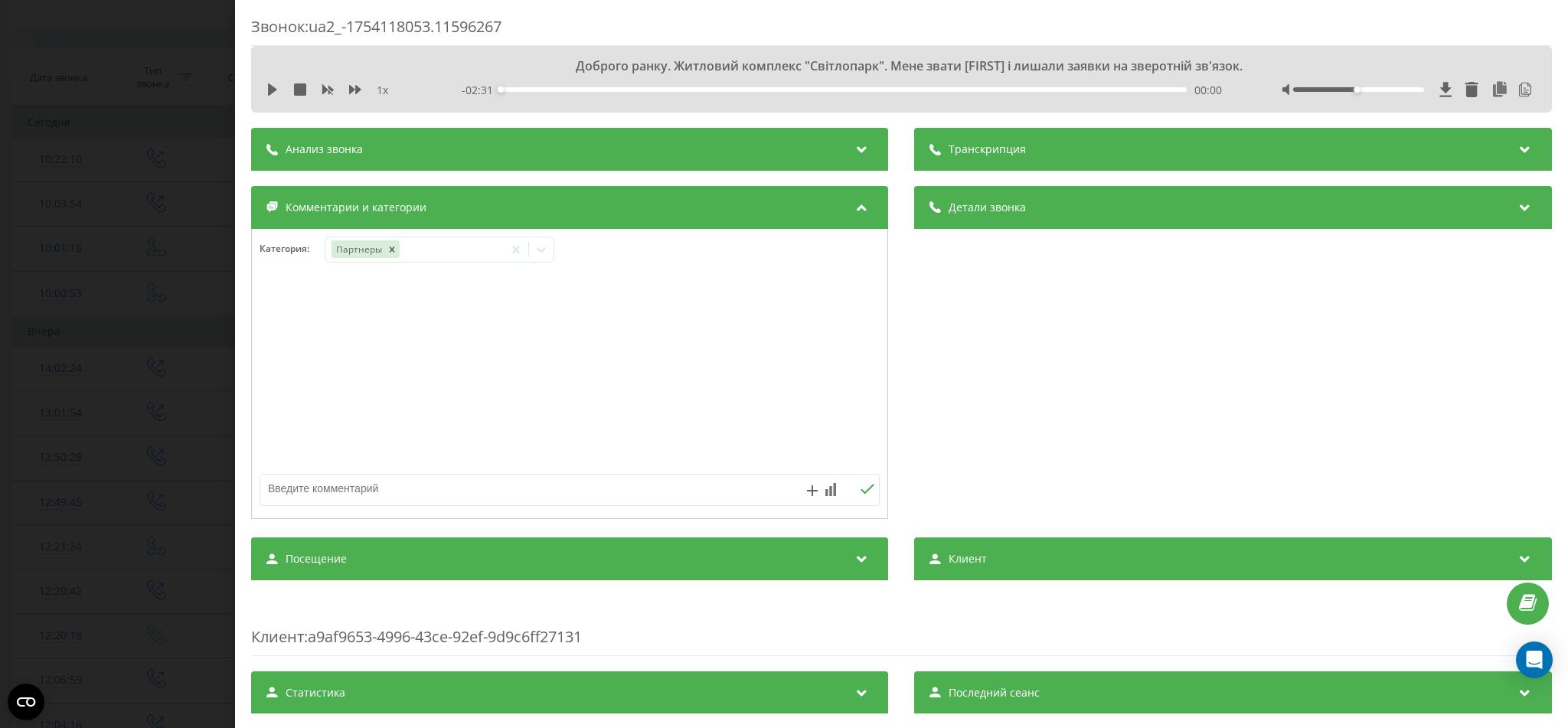 click on "Звонок :  ua2_-1754118053.11596267 Доброго ранку. Житловий комплекс "Світлопарк". Мене звати Анна і лишали заявки на зверотній зв'язок.   1 x  - 02:31 00:00   00:00   Транскрипция 00:00 Доброго ранку. Житловий комплекс "Світлопарк". Мене звати Анна і лишали заявки на зверотній зв'язок. 00:00 Алло? Так, Анночка. 00:20 Підкажіть Ваше побажання хоча б по кількості кімнат. Якщо готова, вже введена в експлуатацію двокімнатна квартира по вартості метро, на середньому буде 1230-250 доларів від 84 з копійками 1000 доларів стартує у нас 70 метрів квадратних. 00:20 00:42 *звучить* 00:50 Дякую за перегляд! 00:51 00:51 00:59 01:03" at bounding box center [784, 364] 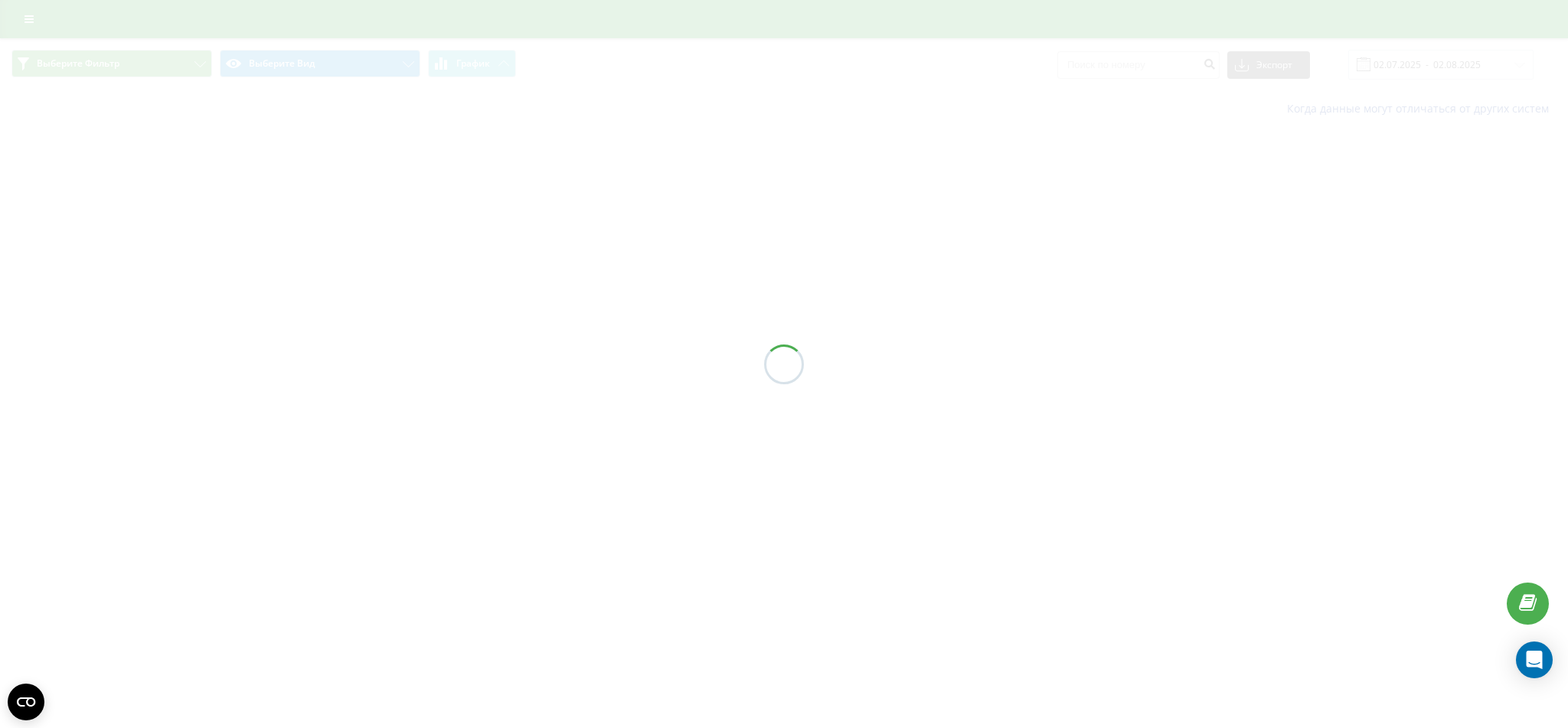 scroll, scrollTop: 0, scrollLeft: 0, axis: both 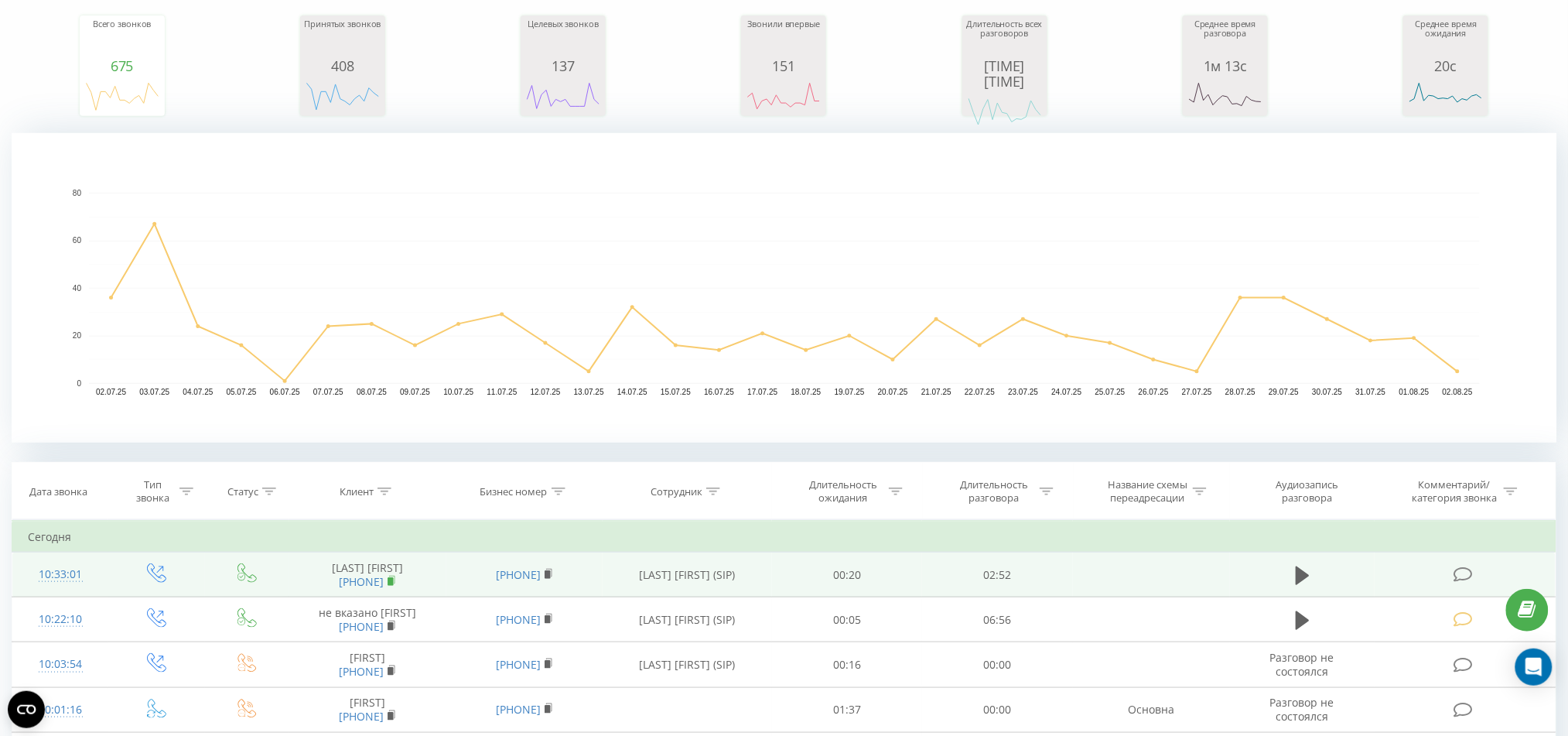 click 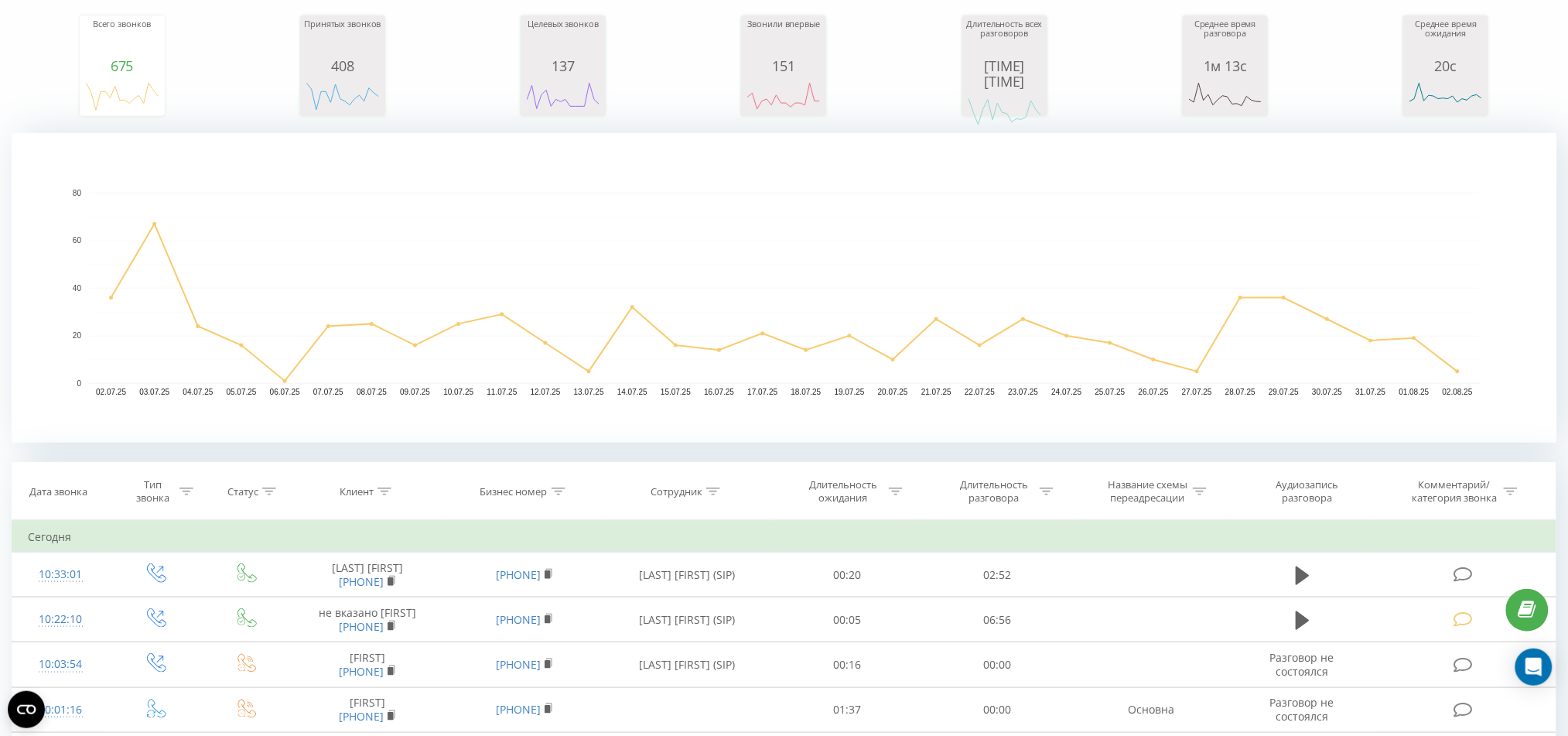 click on "Все звонки Основной График Экспорт .csv .xls .xlsx 02.07.2025  -  02.08.2025 Когда данные могут отличаться от других систем Сводная статистика звонков по заданным фильтрам за выбранный период Всего звонков [NUMBER] date totalCalls 02.07.25 [NUMBER] 04.07.25 [NUMBER] 06.07.25 [NUMBER] 08.07.25 [NUMBER] 10.07.25 [NUMBER] 12.07.25 [NUMBER] 14.07.25 [NUMBER] 16.07.25 [NUMBER] 18.07.25 [NUMBER] 20.07.25 [NUMBER] 22.07.25 [NUMBER] 24.07.25 [NUMBER] 26.07.25 [NUMBER] 28.07.25 [NUMBER] 30.07.25 [NUMBER] 01.08.25 [NUMBER] 01.0… Принятых звонков [NUMBER] date answeredCalls 02.07.25 [NUMBER] 04.07.25 [NUMBER] 06.07.25 [NUMBER] 08.07.25 [NUMBER] 10.07.25 [NUMBER] 12.07.25 [NUMBER] 14.07.25 [NUMBER] 16.07.25 [NUMBER] 18.07.25 [NUMBER] 20.07.25 [NUMBER] 22.07.25 [NUMBER] 24.07.25 [NUMBER] 26.07.25 [NUMBER] 28.07.25 [NUMBER] 30.07.25 [NUMBER] 01.08.25 [NUMBER] 22.07.25 Целевых звонков [NUMBER] date properCalls 02.07.25 [NUMBER] 04.07.25 [NUMBER] 06.07.25 [NUMBER] 08.07.25 [NUMBER] 10.07.25 [NUMBER] 12.07.25 [NUMBER] 14.07.25 [NUMBER] 16.07.25 [NUMBER] 18.07.25 [NUMBER] 20.07.25 [NUMBER] 22.07.25 [NUMBER] 24.07.25 [NUMBER] 26.07.25 [NUMBER] 28.07.25 [NUMBER]" at bounding box center (784, 820) 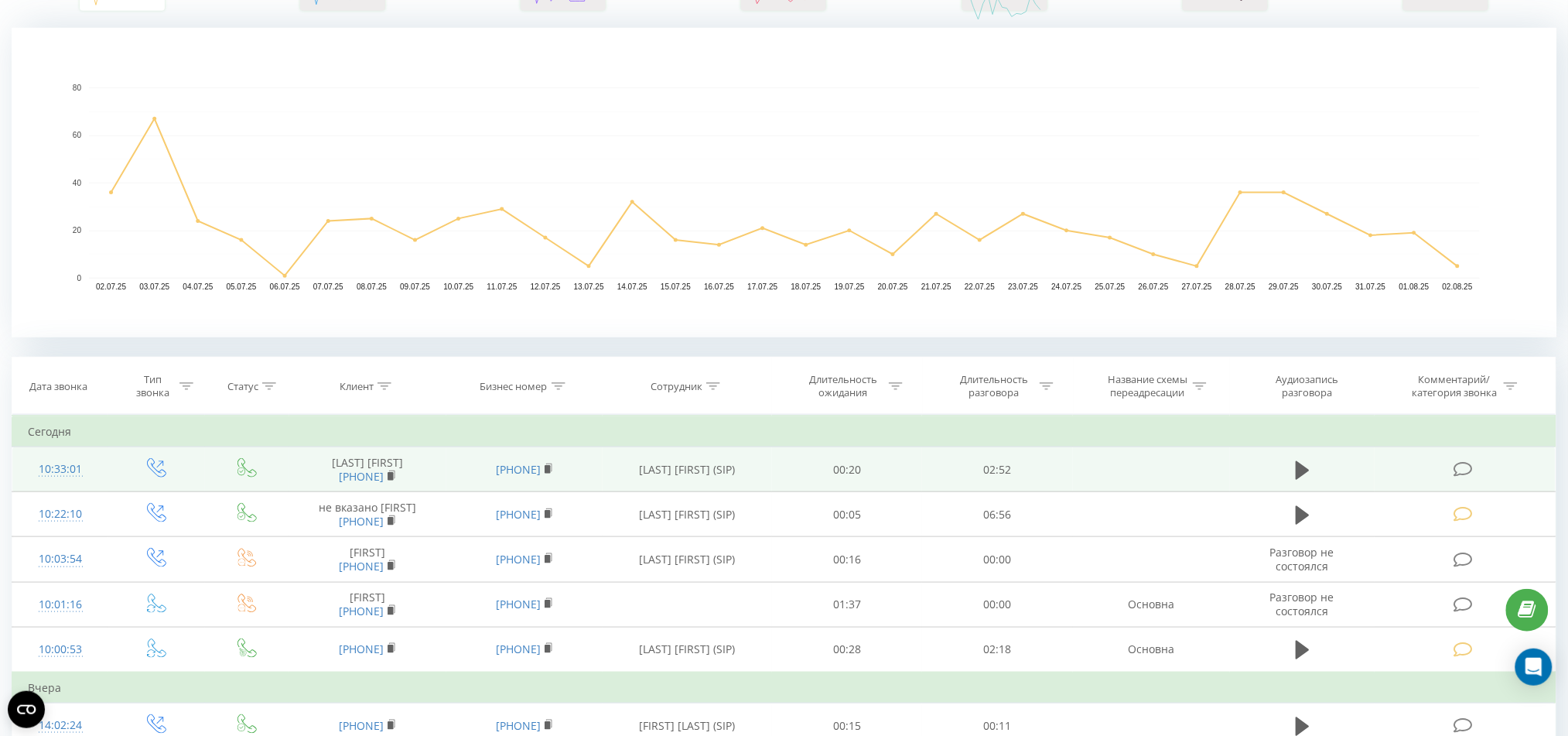 scroll, scrollTop: 413, scrollLeft: 0, axis: vertical 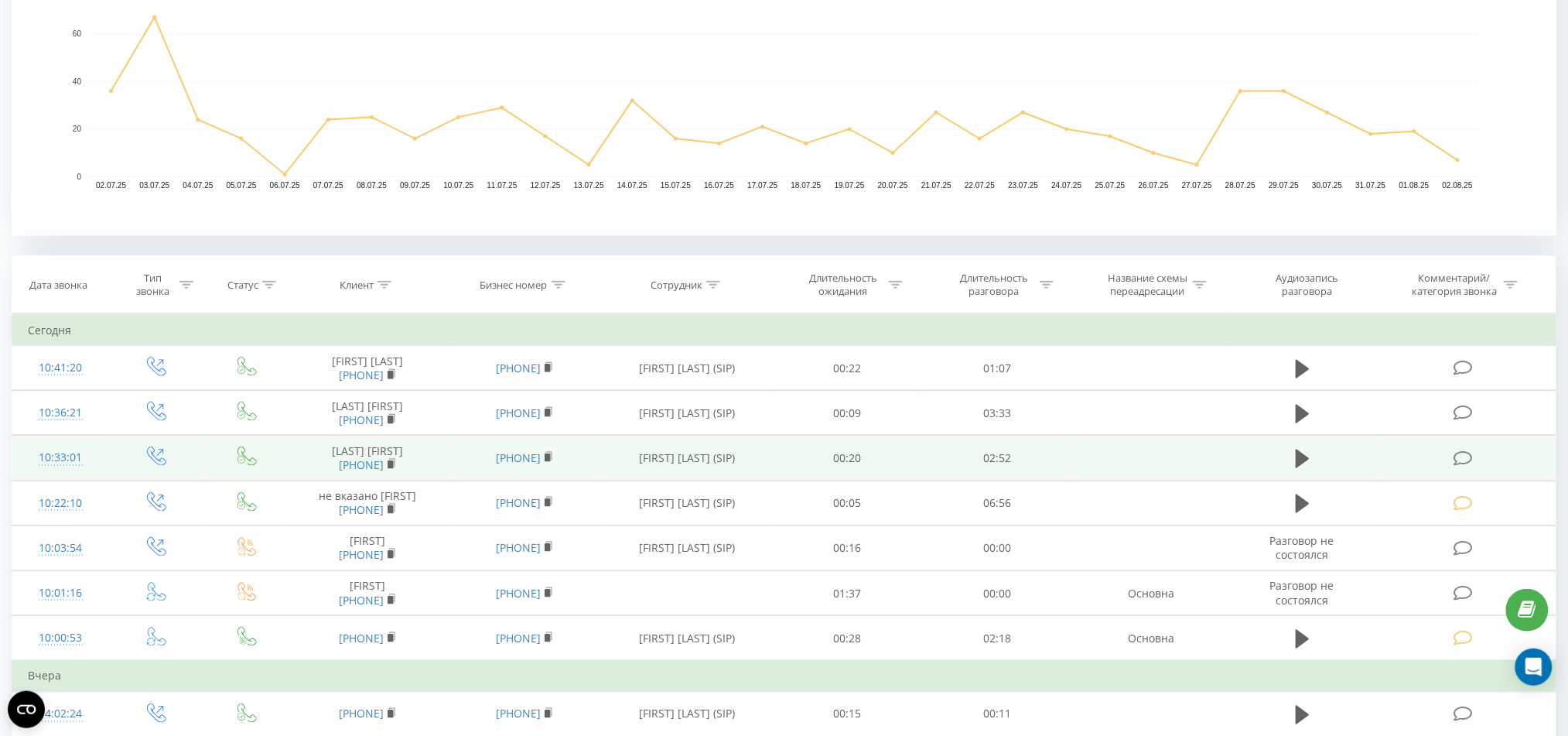 click at bounding box center [1465, 458] 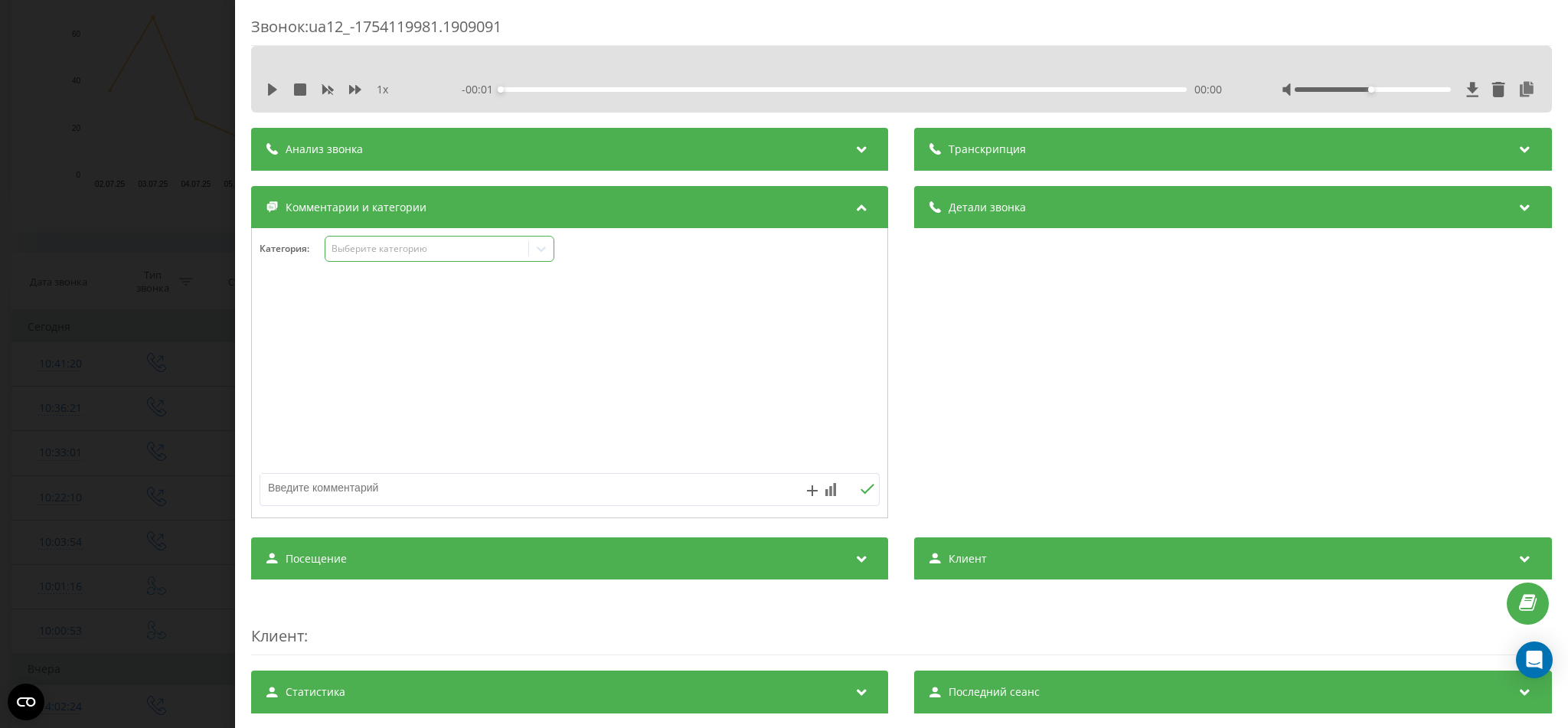 click on "Выберите категорию" at bounding box center (427, 249) 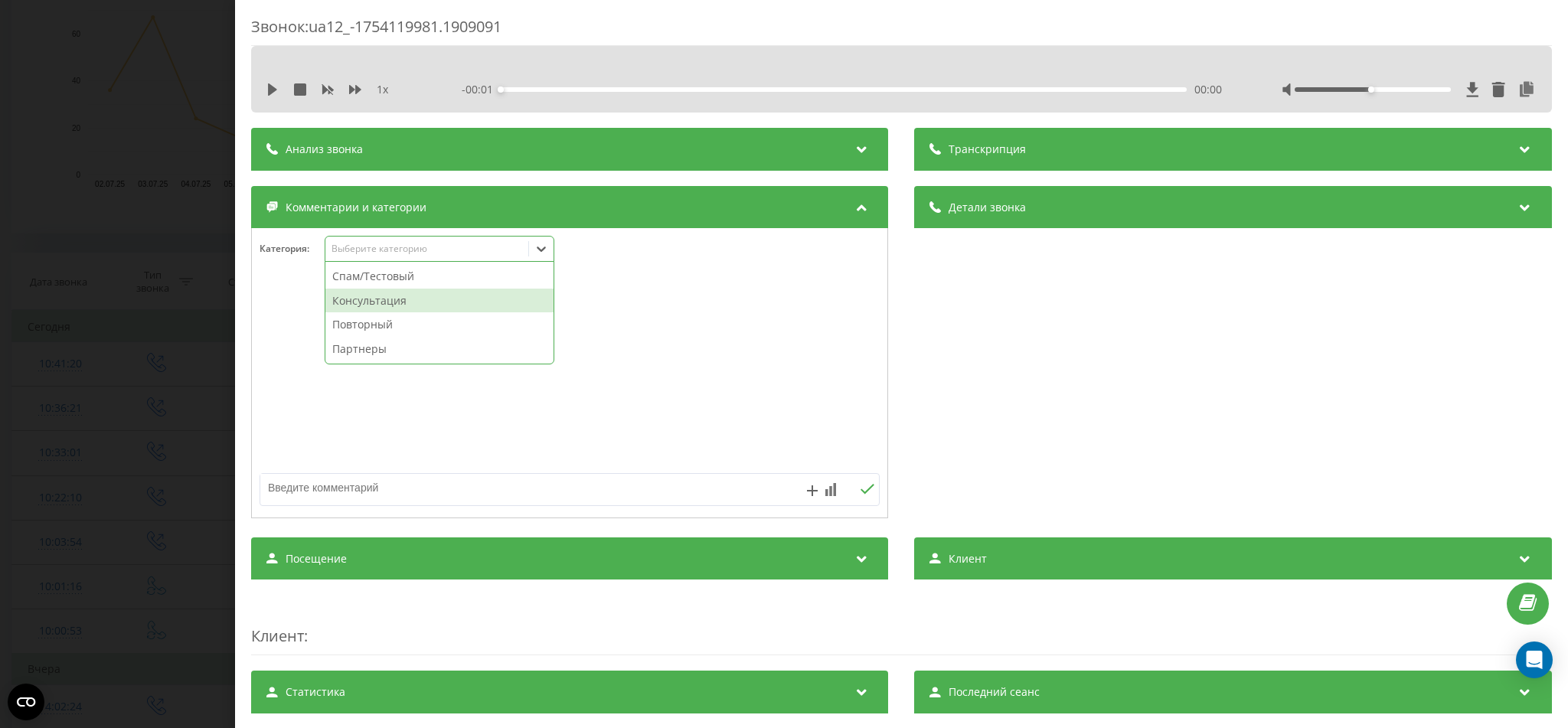 click on "Консультация" at bounding box center (439, 301) 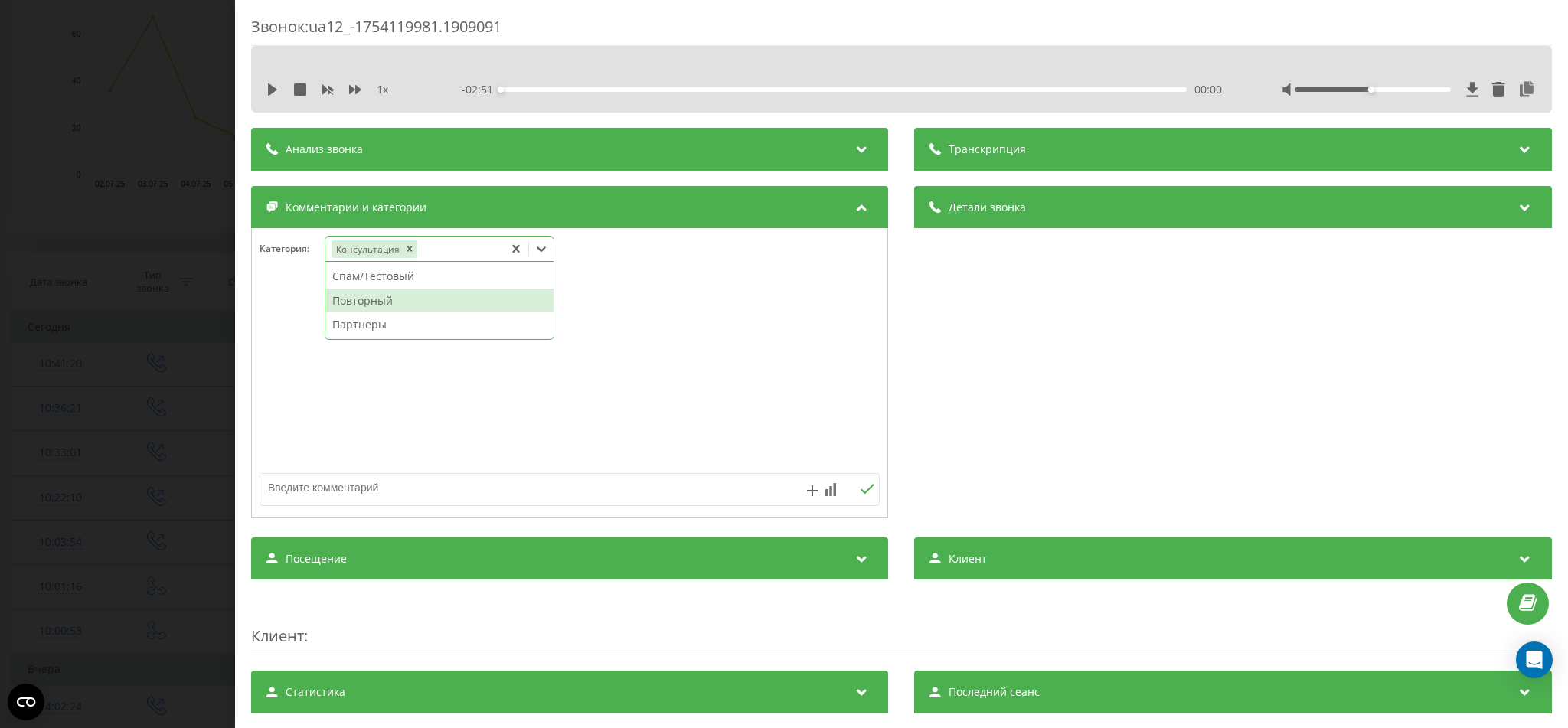 click on "Звонок :  ua12_-1754119981.1909091   1 x  - 02:51 00:00   00:00   Транскрипция Для анализа AI будущих звонков  настройте и активируйте профиль на странице . Если профиль уже есть и звонок соответствует его условиям, обновите страницу через 10 минут – AI анализирует текущий звонок. Анализ звонка Для анализа AI будущих звонков  настройте и активируйте профиль на странице . Если профиль уже есть и звонок соответствует его условиям, обновите страницу через 10 минут – AI анализирует текущий звонок. Детали звонка Общее Дата звонка 2025-08-02 10:33:01 Тип звонка Исходящий Статус звонка Отвечен n/a : n/a" at bounding box center (784, 364) 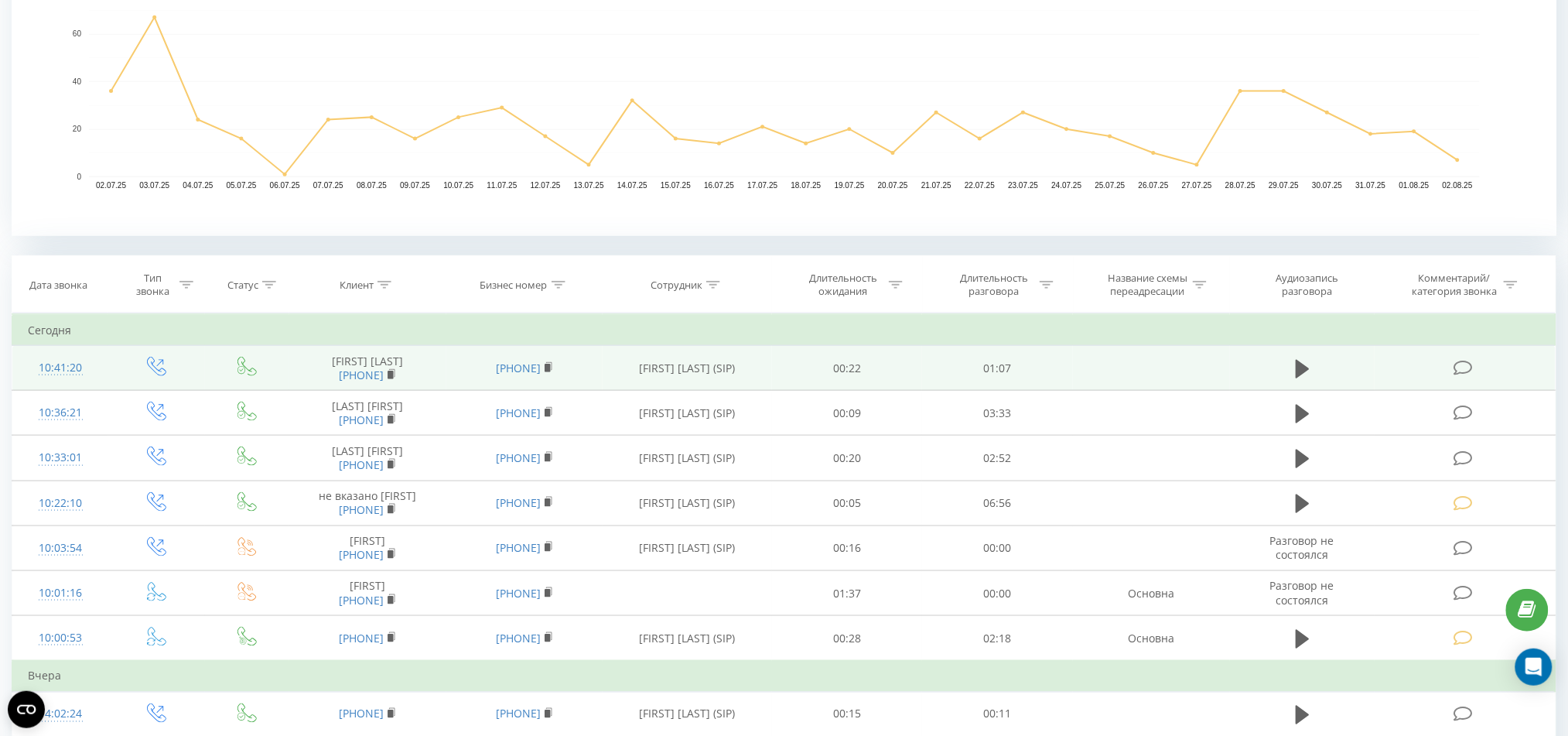 click at bounding box center (1464, 368) 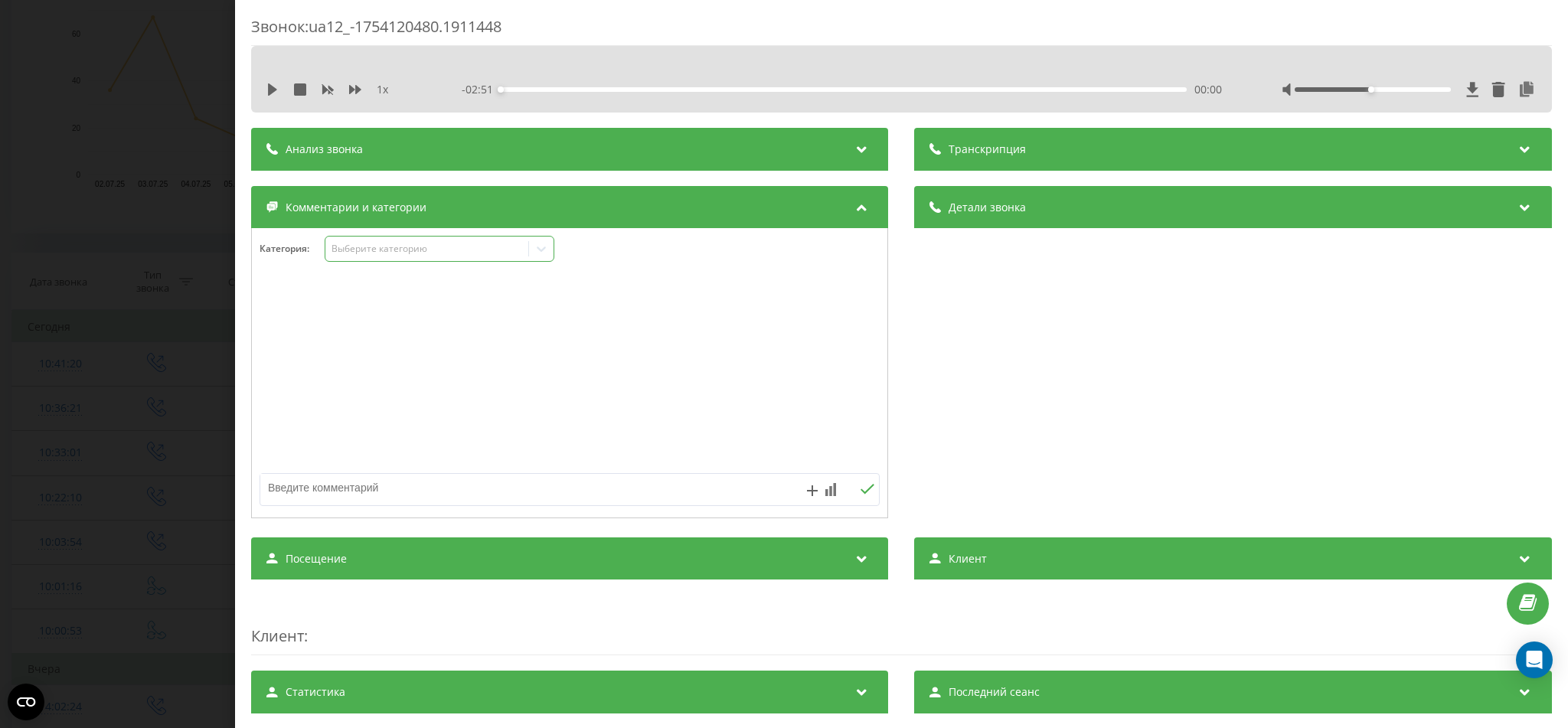 click on "Выберите категорию" at bounding box center [439, 249] 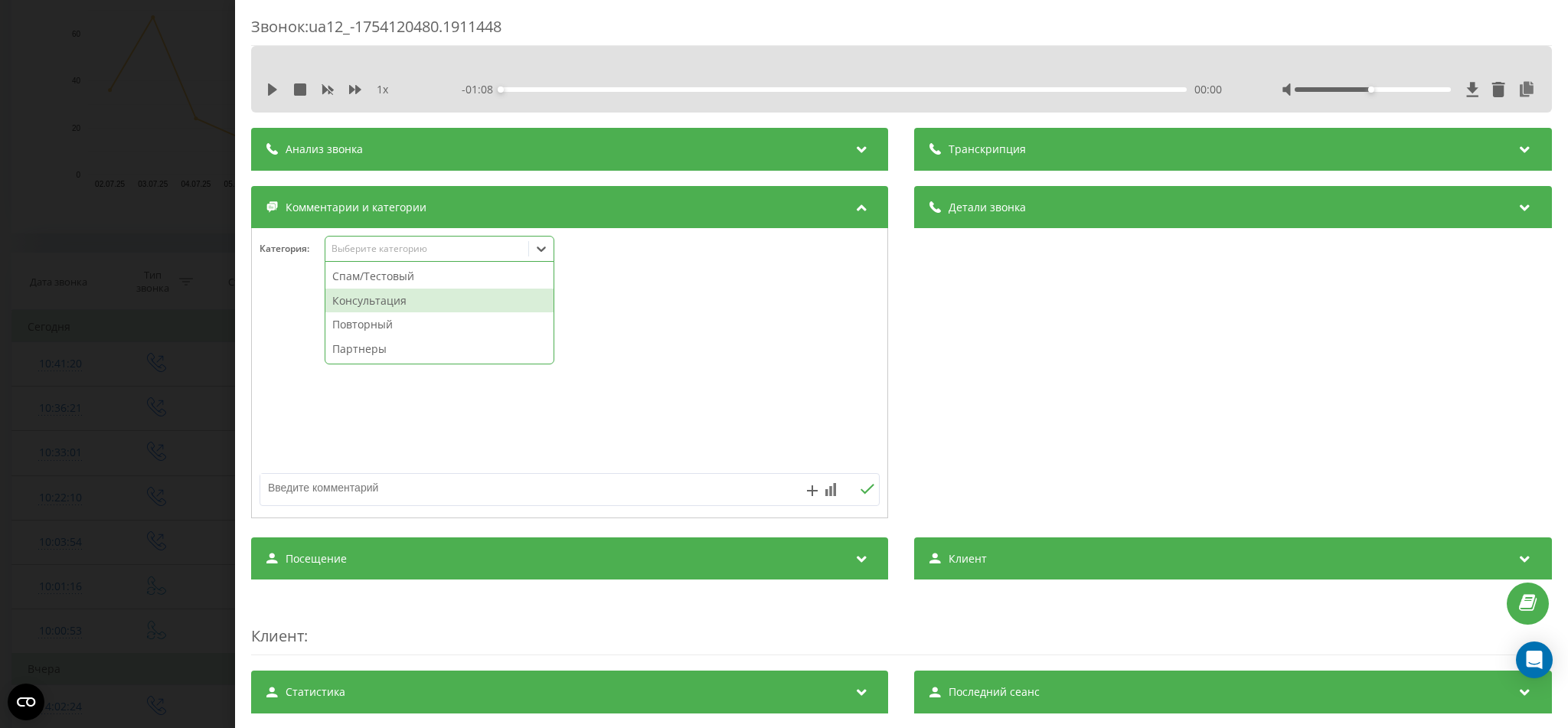 click on "Консультация" at bounding box center (439, 301) 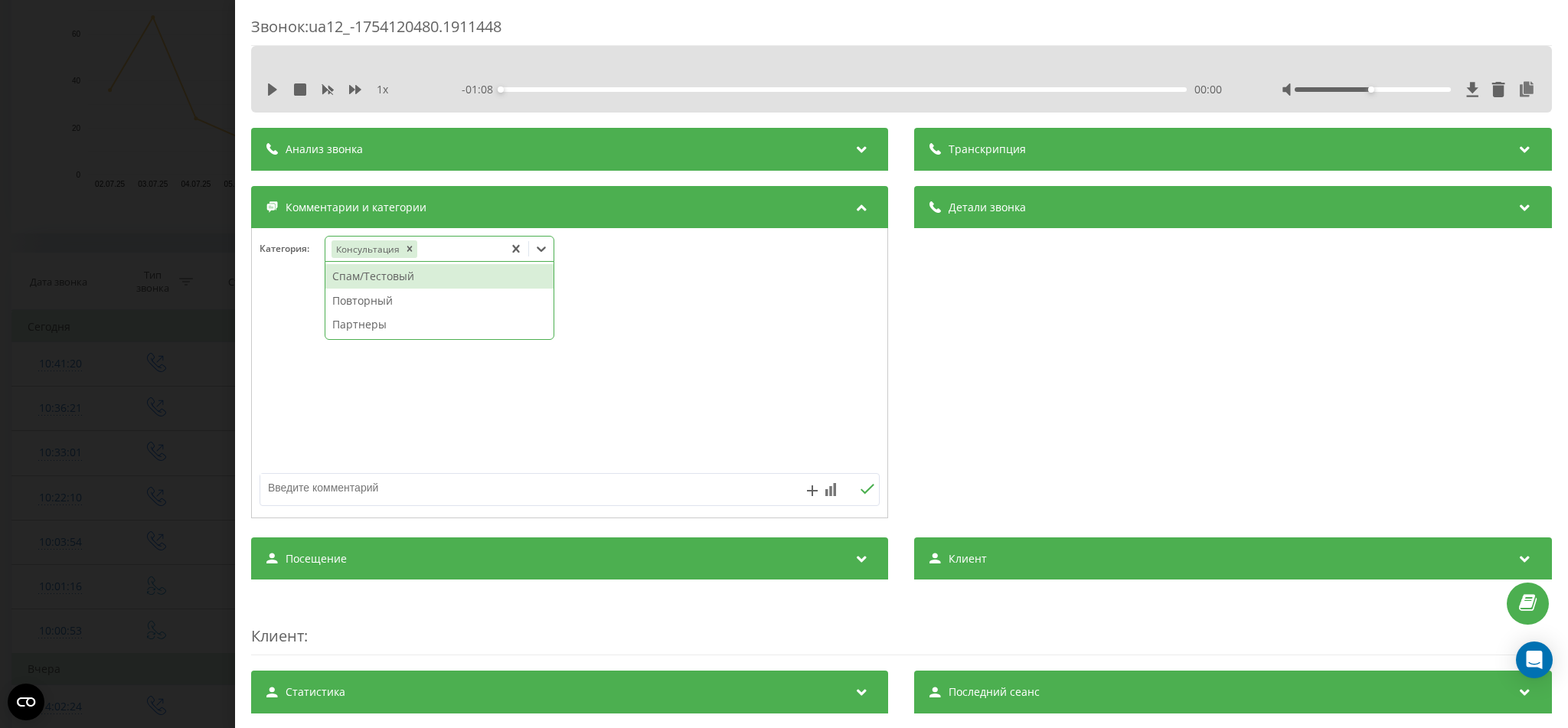 click at bounding box center [570, 374] 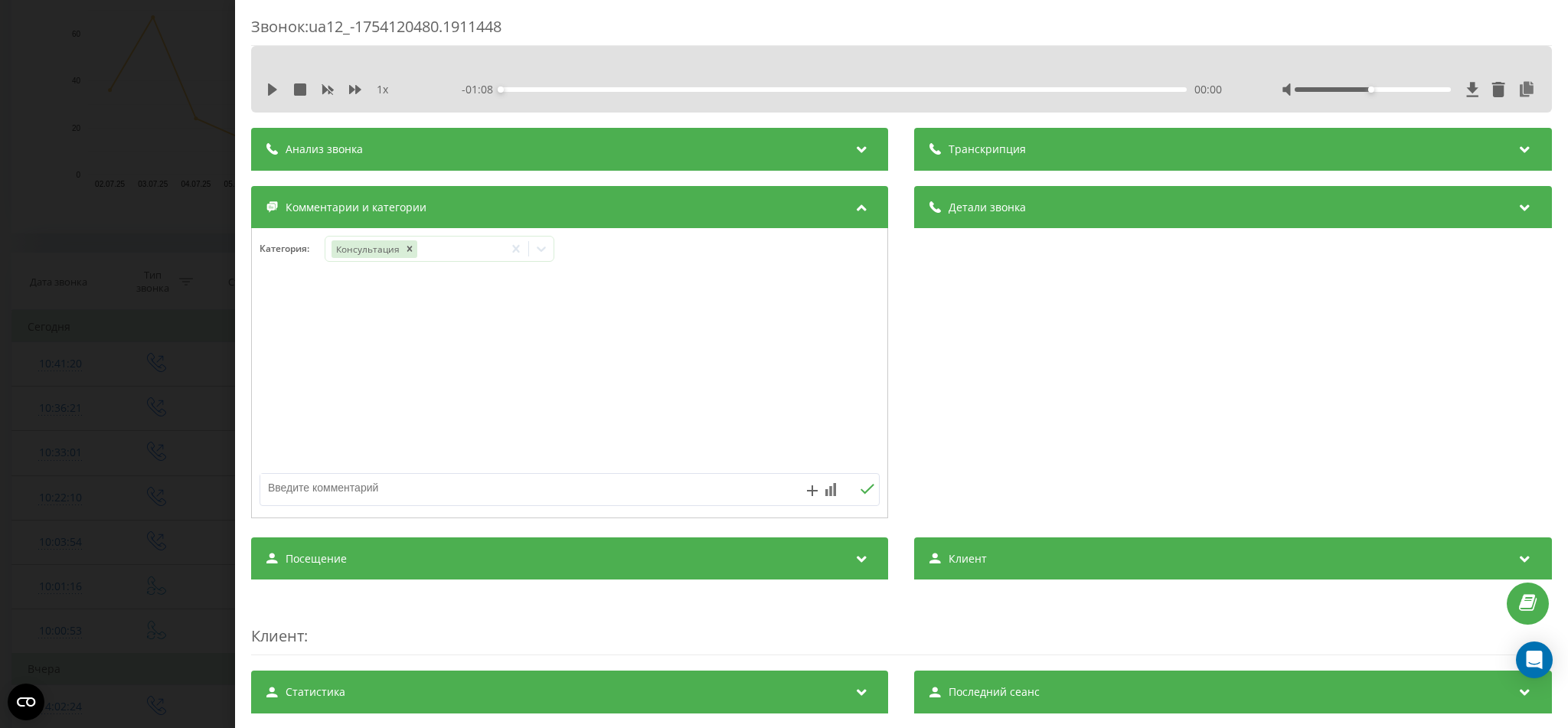 click on "Звонок :  ua12_-1754120480.1911448   1 x  - 01:08 00:00   00:00   Транскрипция Для анализа AI будущих звонков  настройте и активируйте профиль на странице . Если профиль уже есть и звонок соответствует его условиям, обновите страницу через 10 минут – AI анализирует текущий звонок. Анализ звонка Для анализа AI будущих звонков  настройте и активируйте профиль на странице . Если профиль уже есть и звонок соответствует его условиям, обновите страницу через 10 минут – AI анализирует текущий звонок. Детали звонка Общее Дата звонка 2025-08-02 10:41:20 Тип звонка Исходящий Статус звонка Отвечен n/a : n/a" at bounding box center (784, 364) 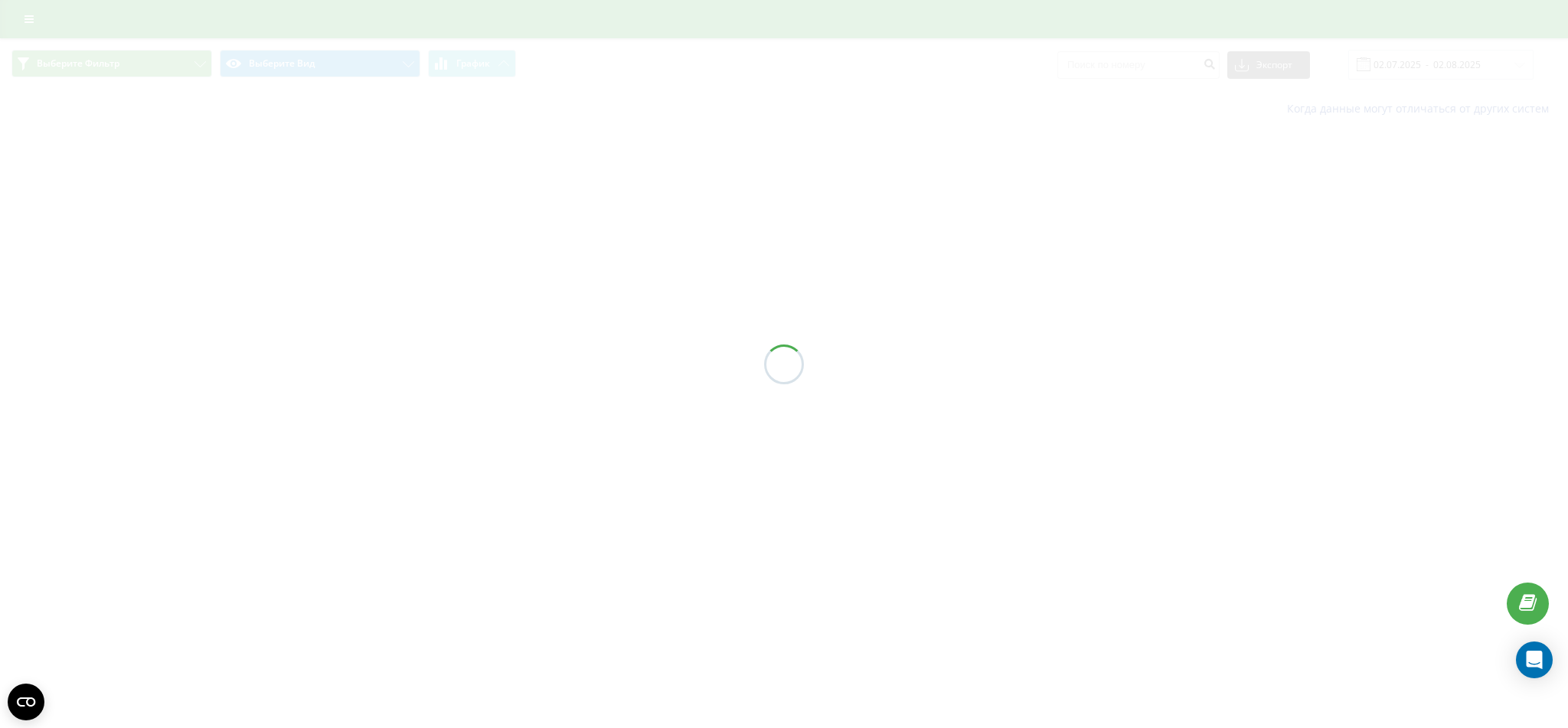 scroll, scrollTop: 0, scrollLeft: 0, axis: both 